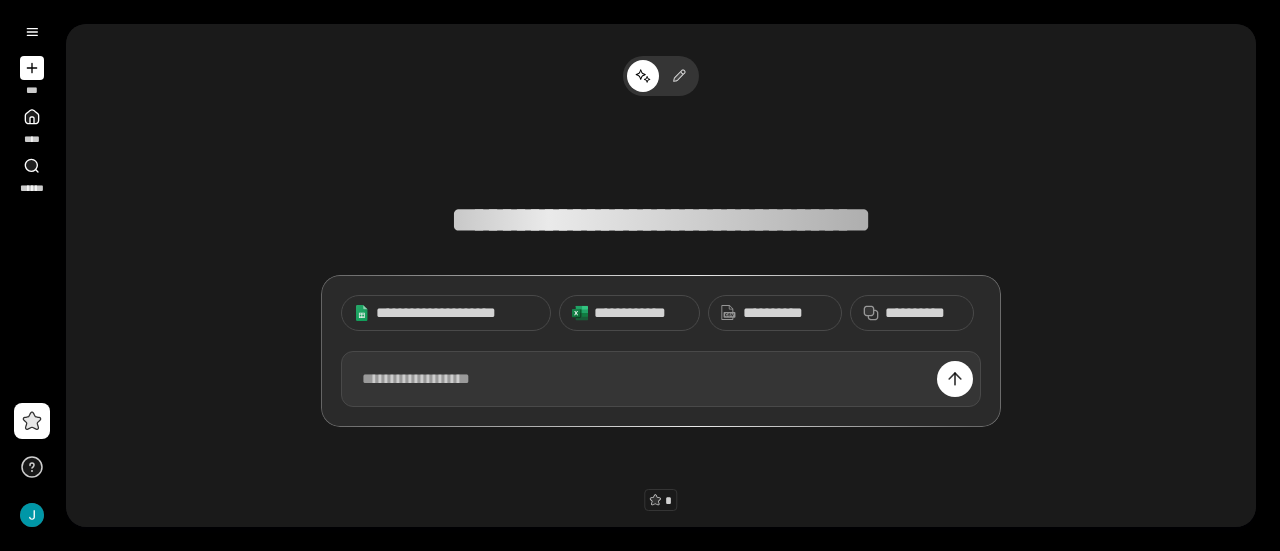 scroll, scrollTop: 0, scrollLeft: 0, axis: both 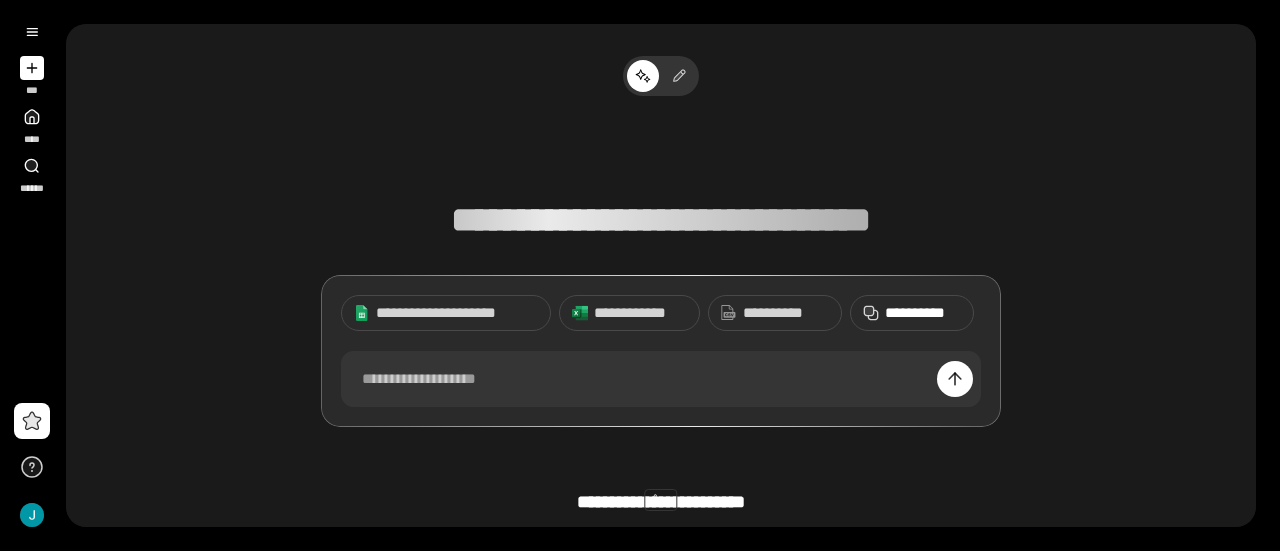click on "**********" at bounding box center [923, 313] 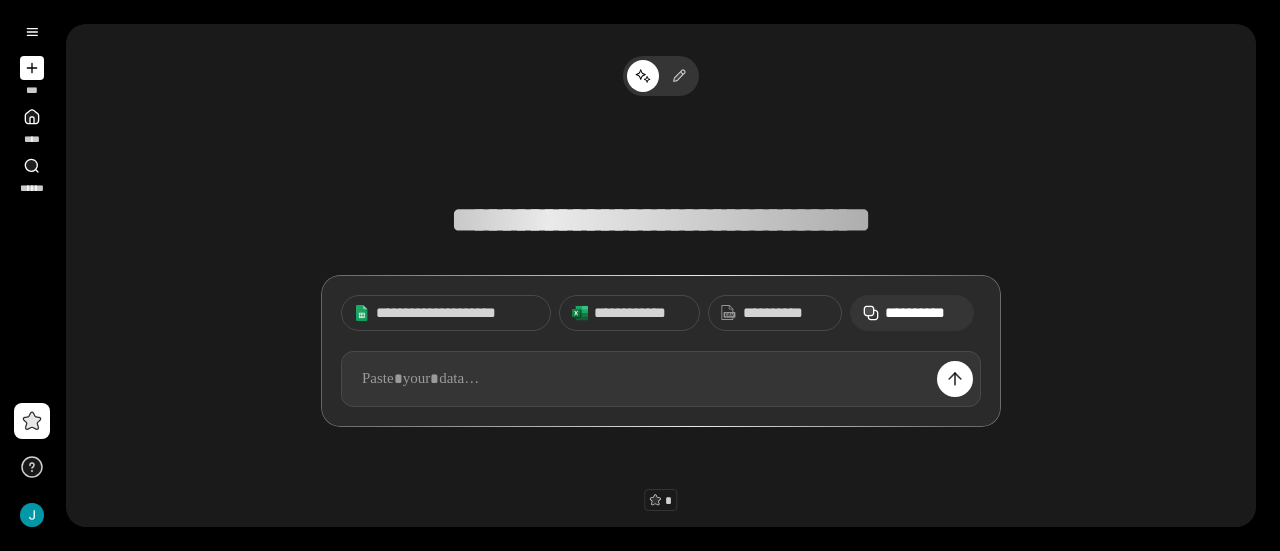 paste 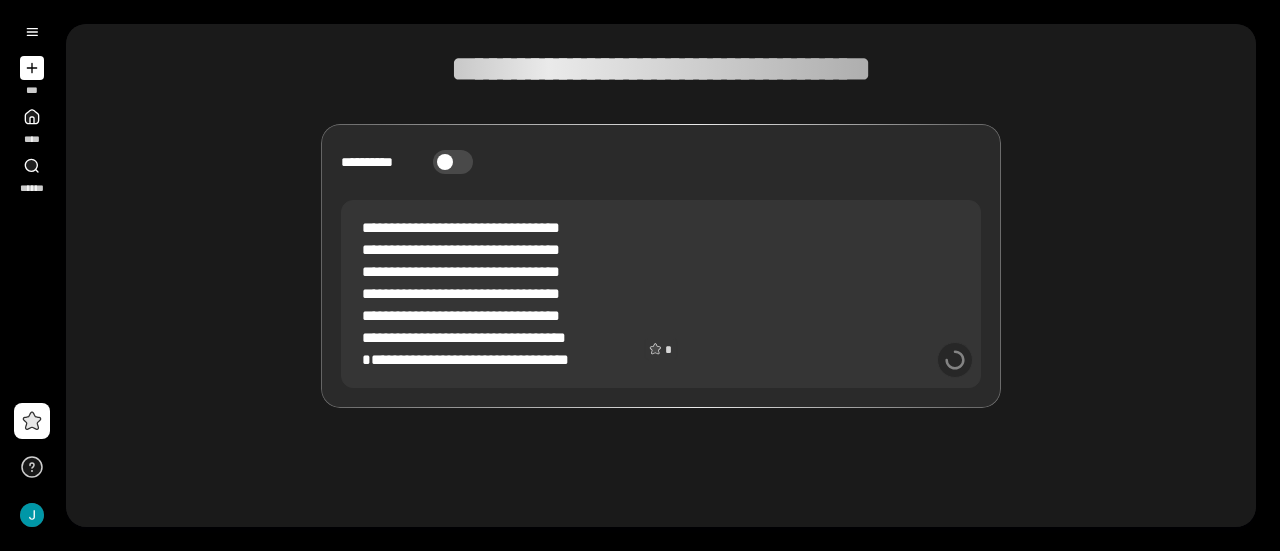 scroll, scrollTop: 2, scrollLeft: 0, axis: vertical 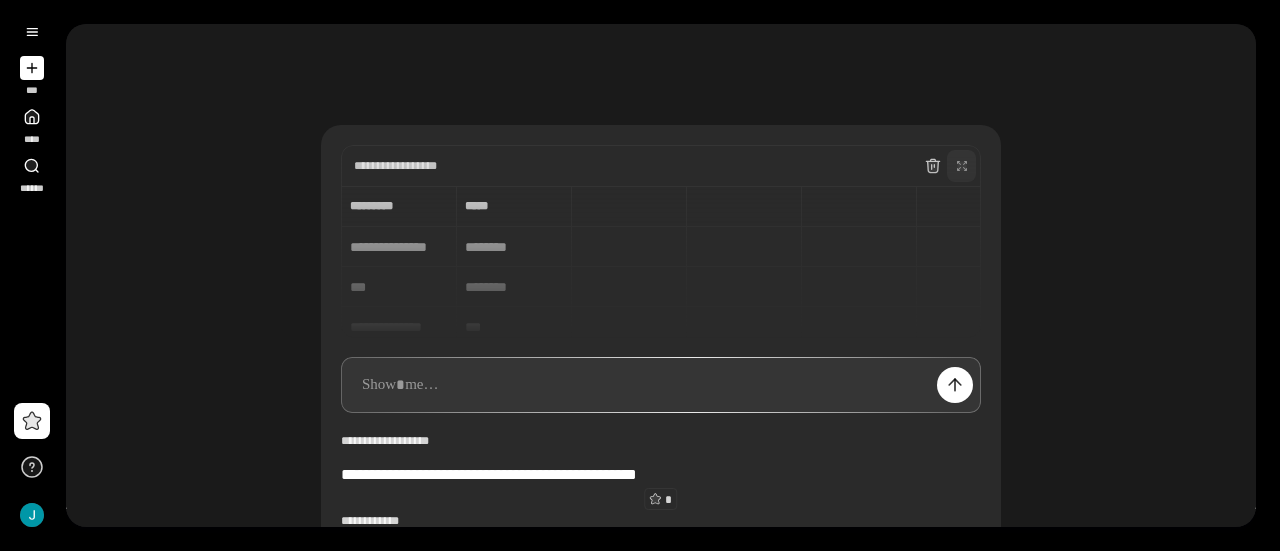 click 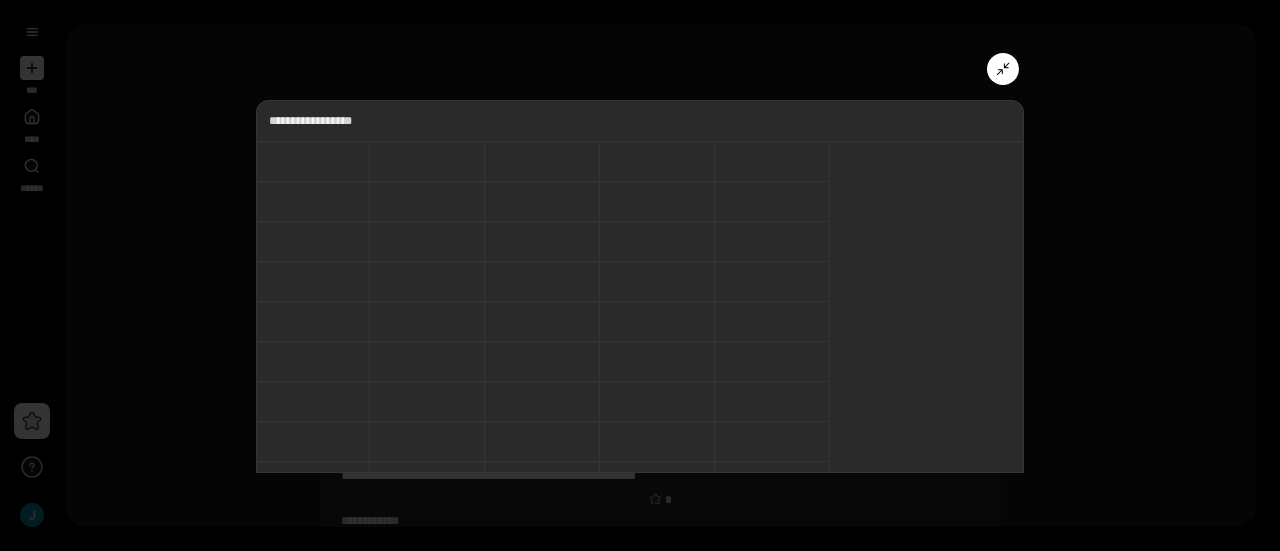 scroll, scrollTop: 0, scrollLeft: 0, axis: both 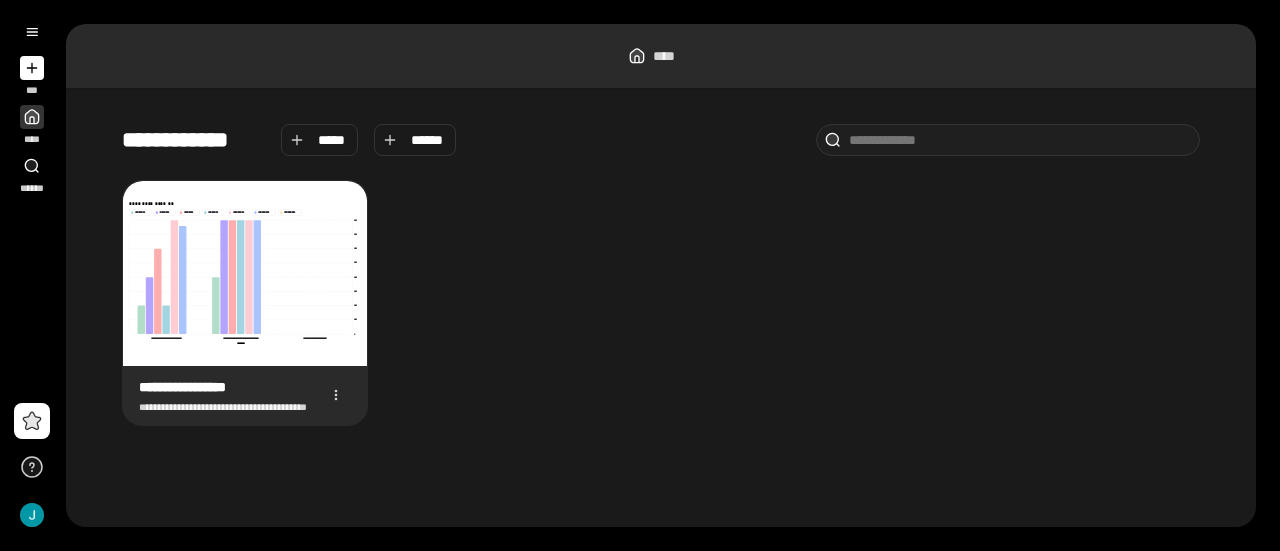 click 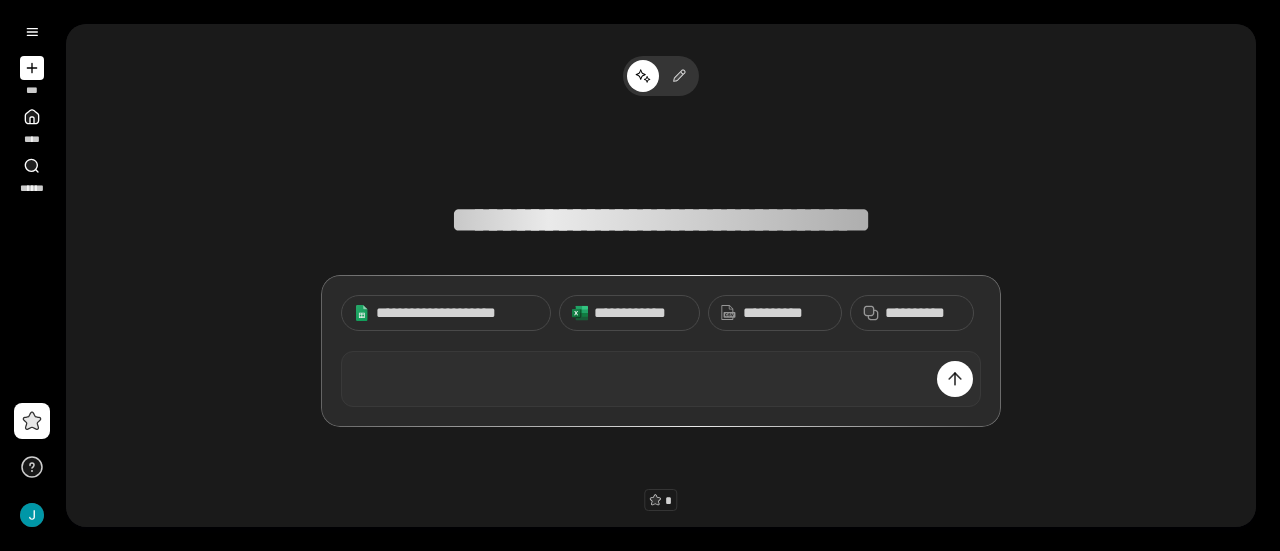 type 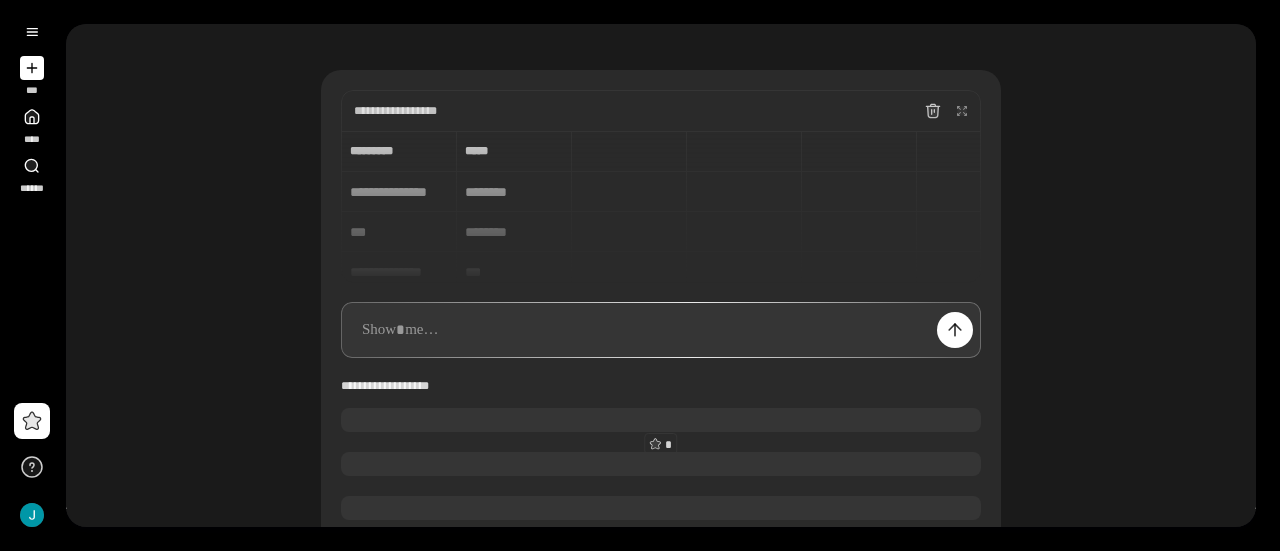 scroll, scrollTop: 0, scrollLeft: 0, axis: both 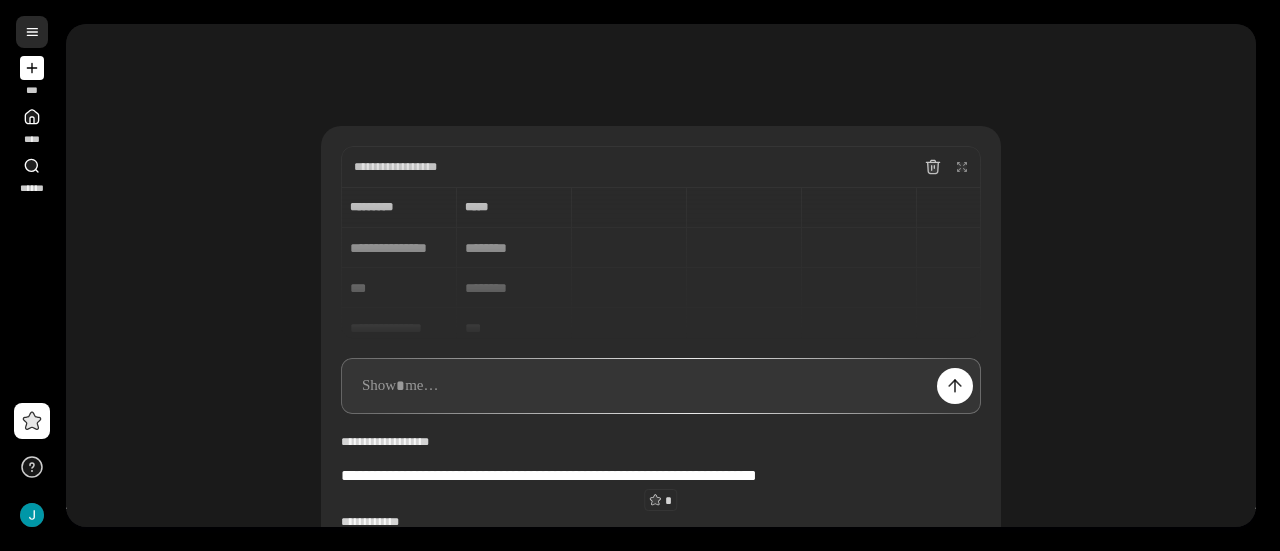 click at bounding box center [32, 32] 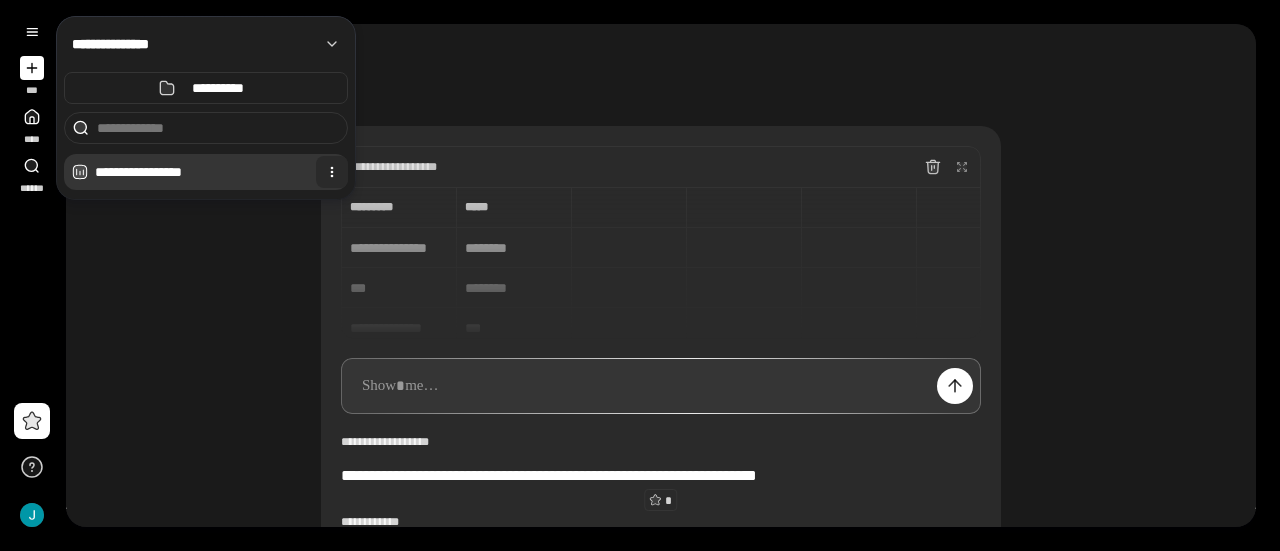 click at bounding box center [332, 172] 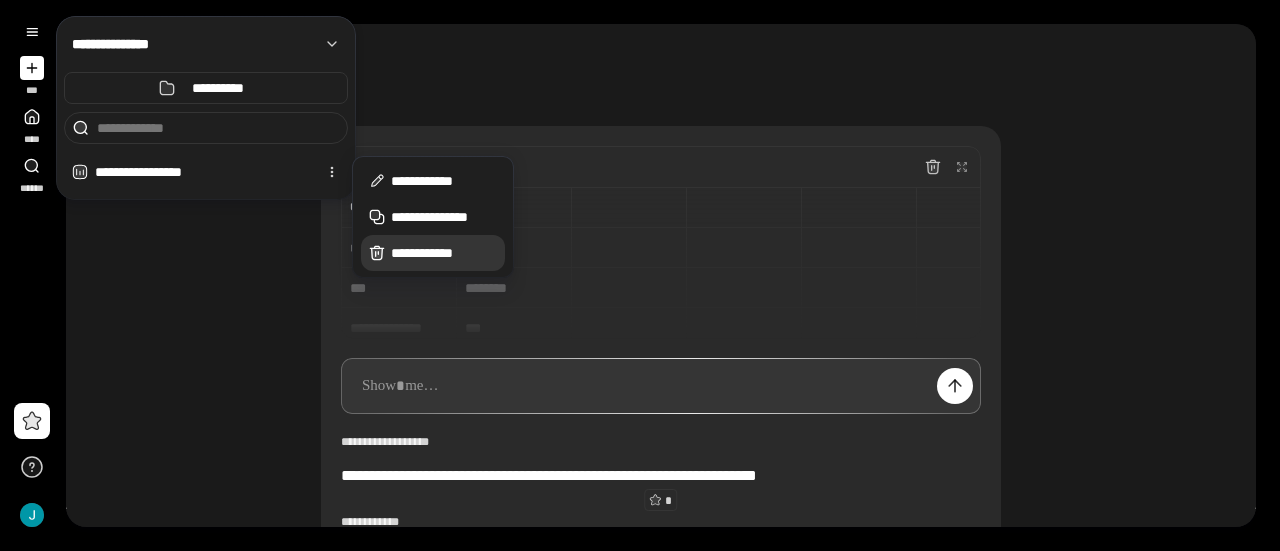 click on "**********" at bounding box center [444, 253] 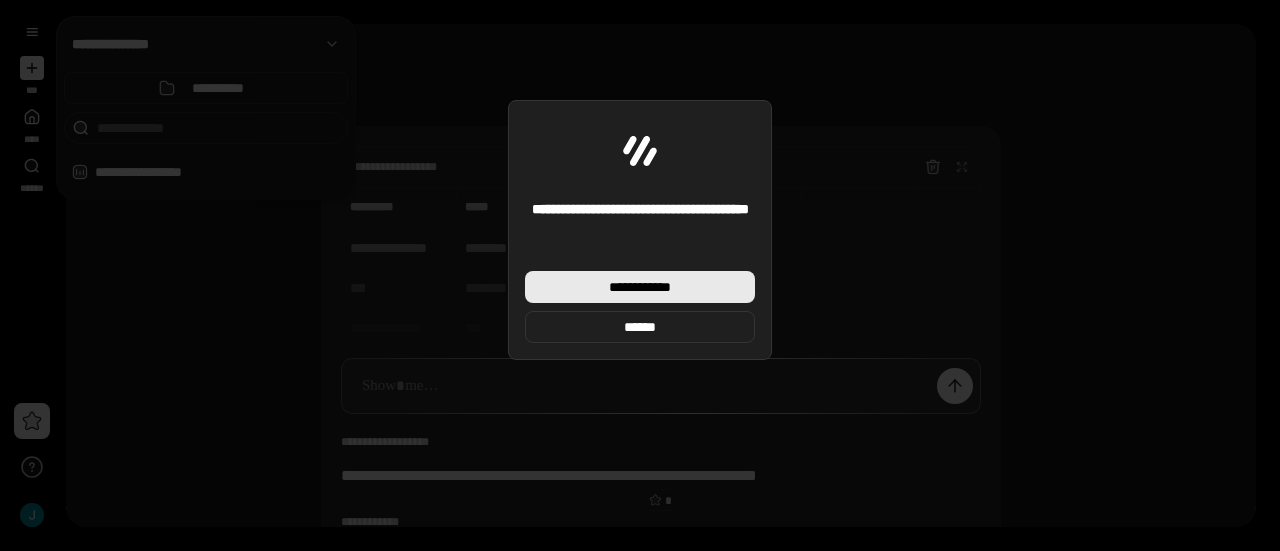 click on "**********" at bounding box center (640, 287) 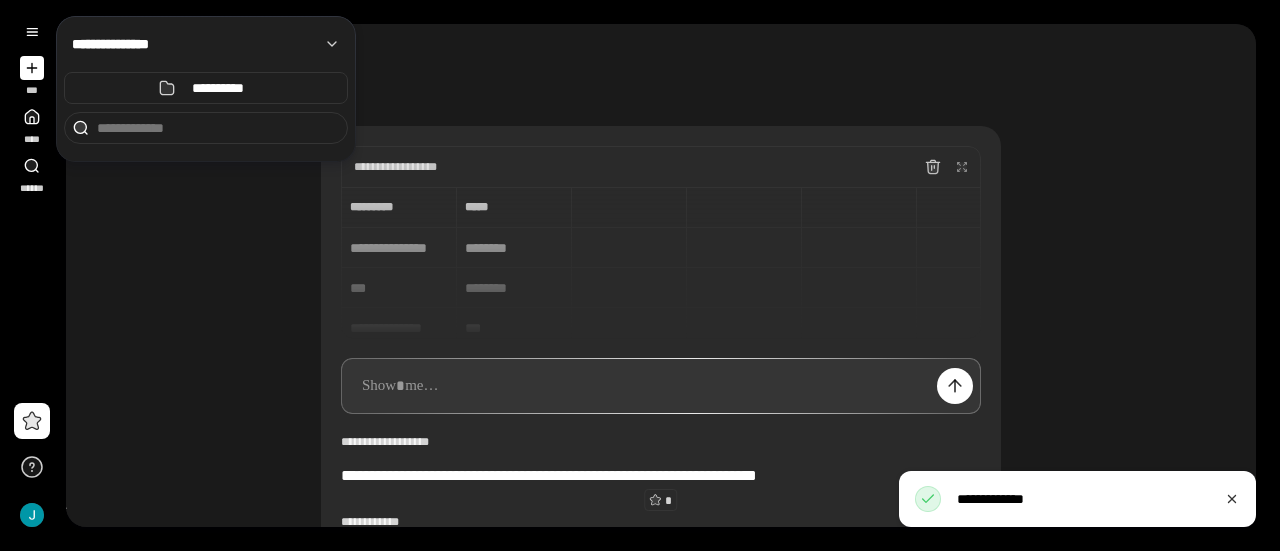 click at bounding box center (661, 386) 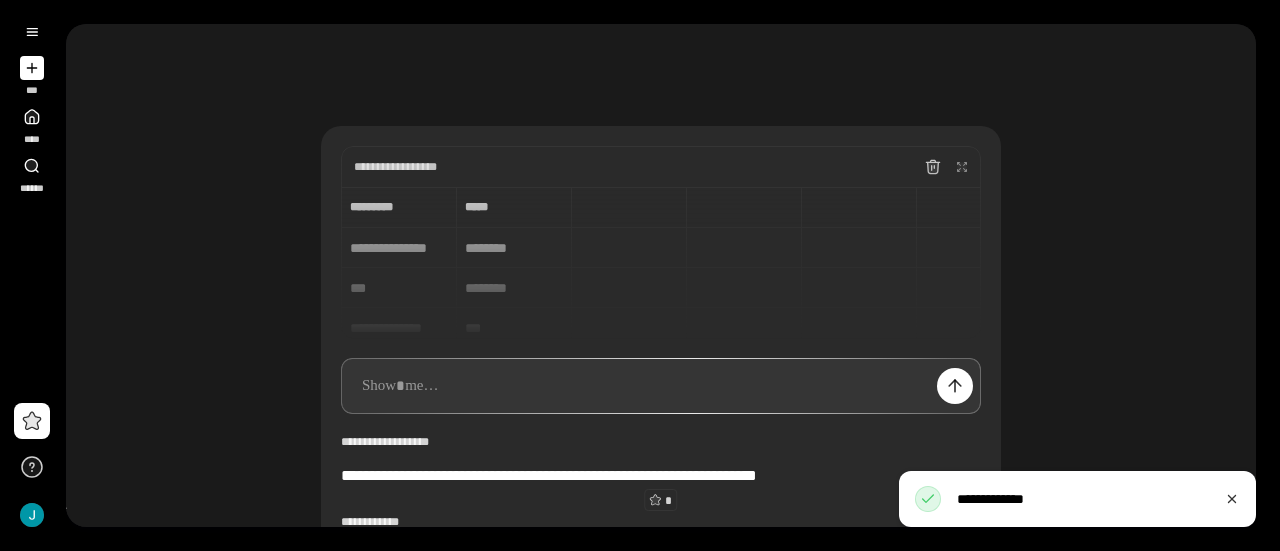 type 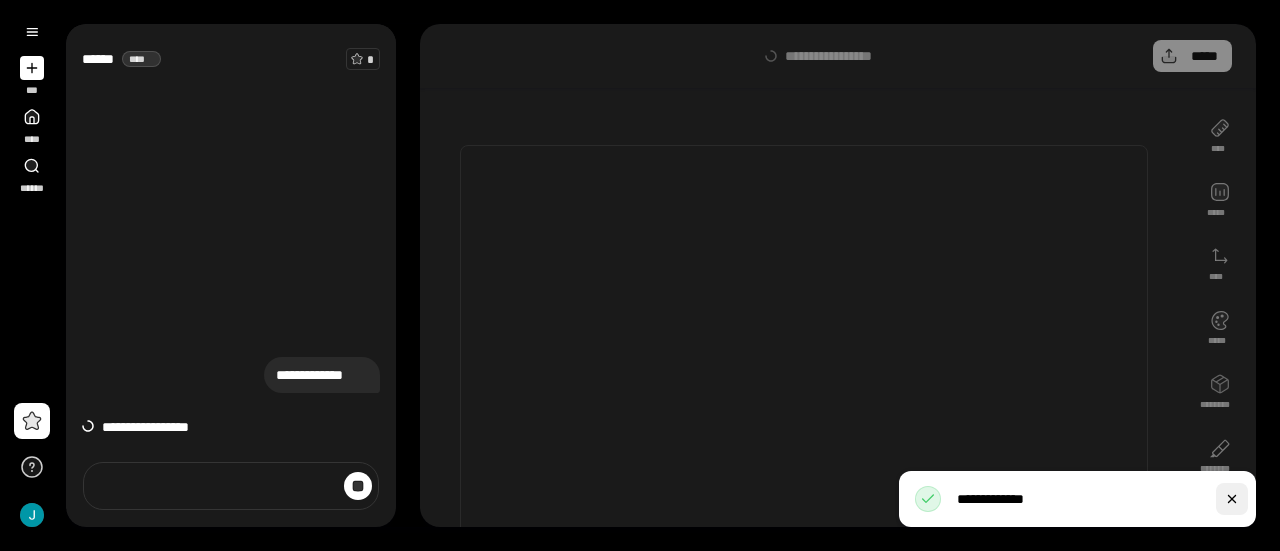 click at bounding box center (1232, 499) 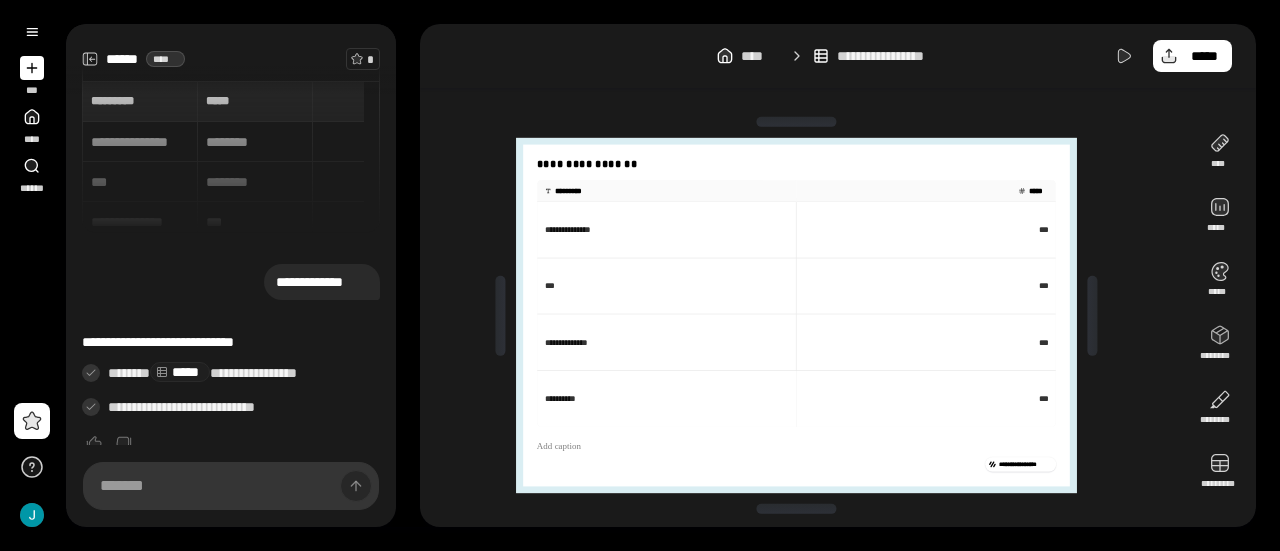 scroll, scrollTop: 18, scrollLeft: 0, axis: vertical 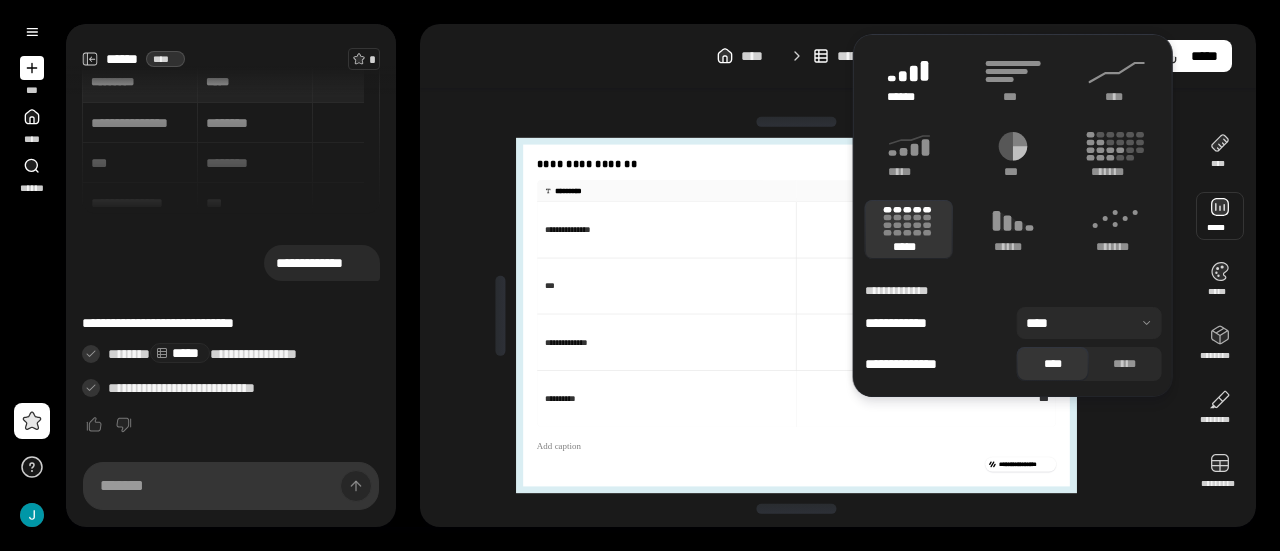 click 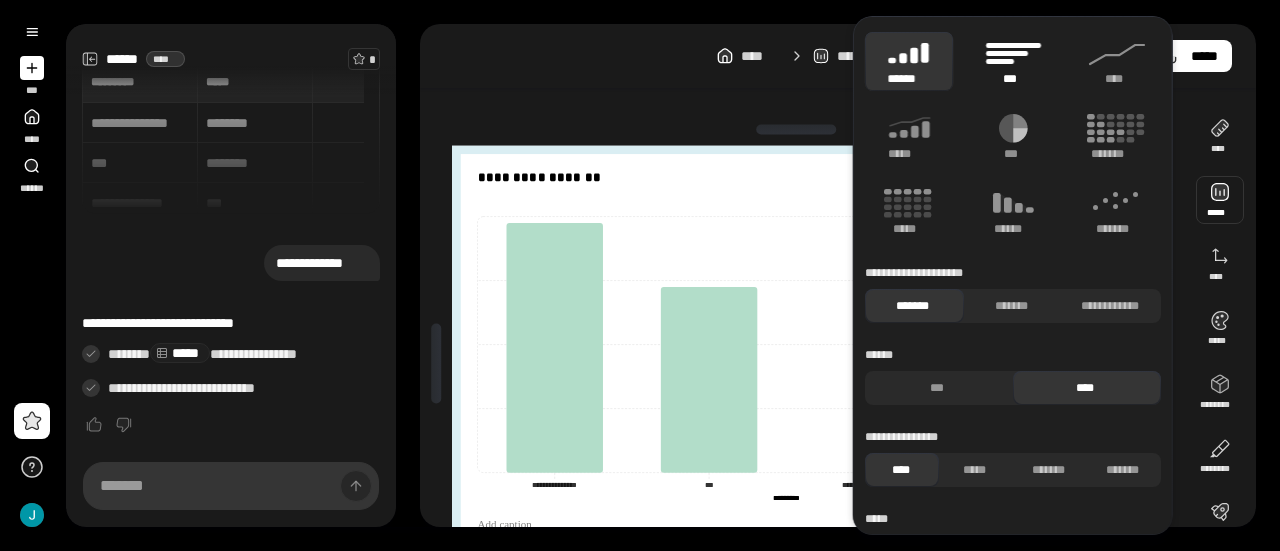 click on "***" at bounding box center [1012, 79] 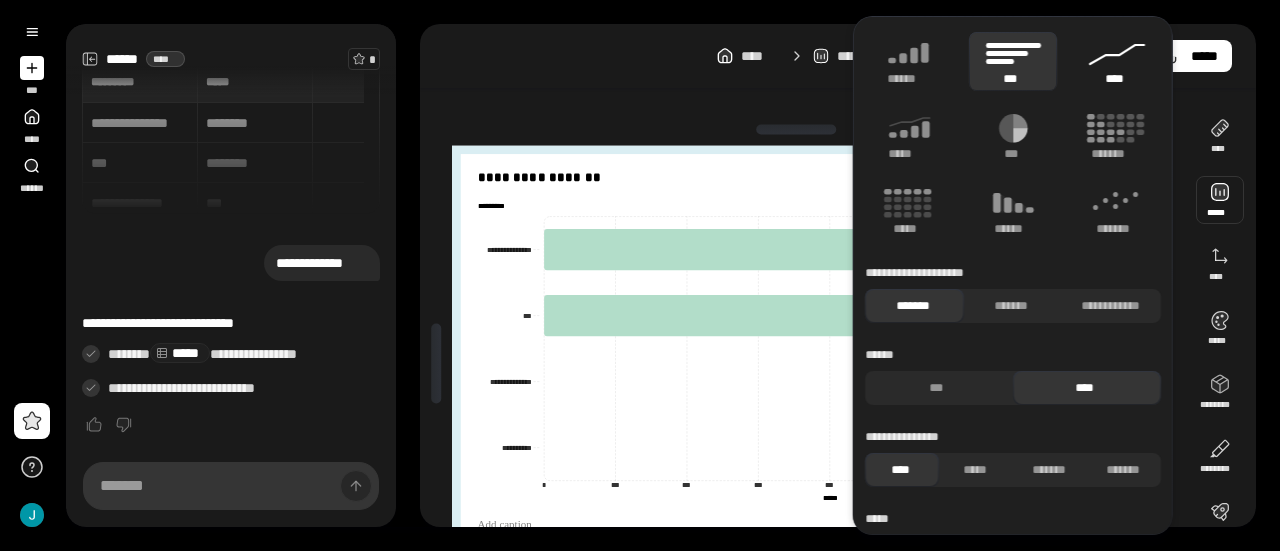 click on "****" at bounding box center [1117, 79] 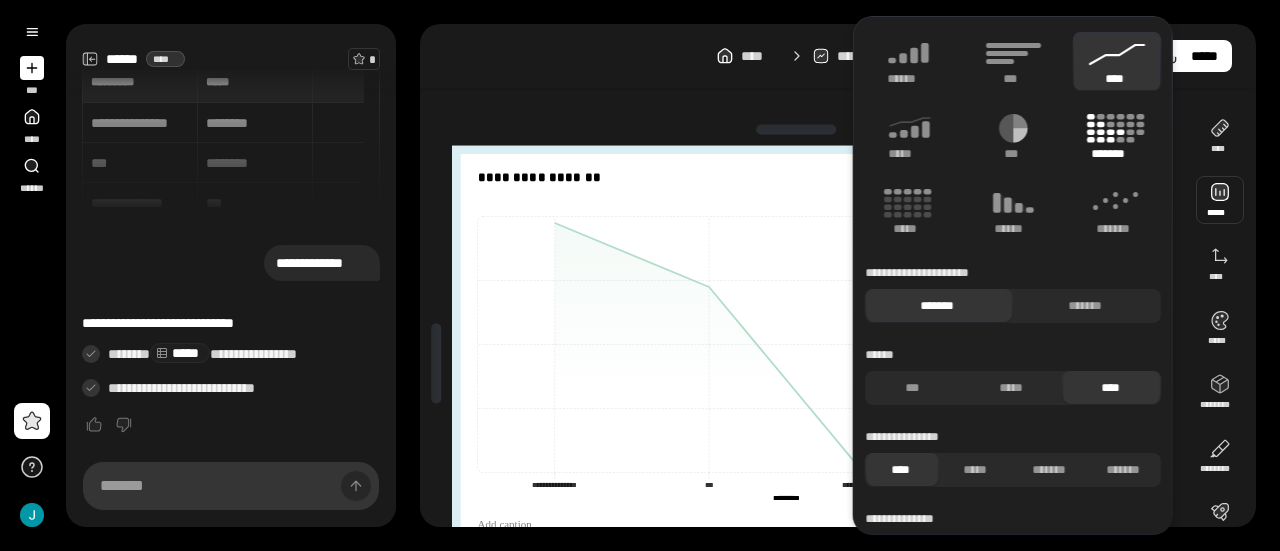 click 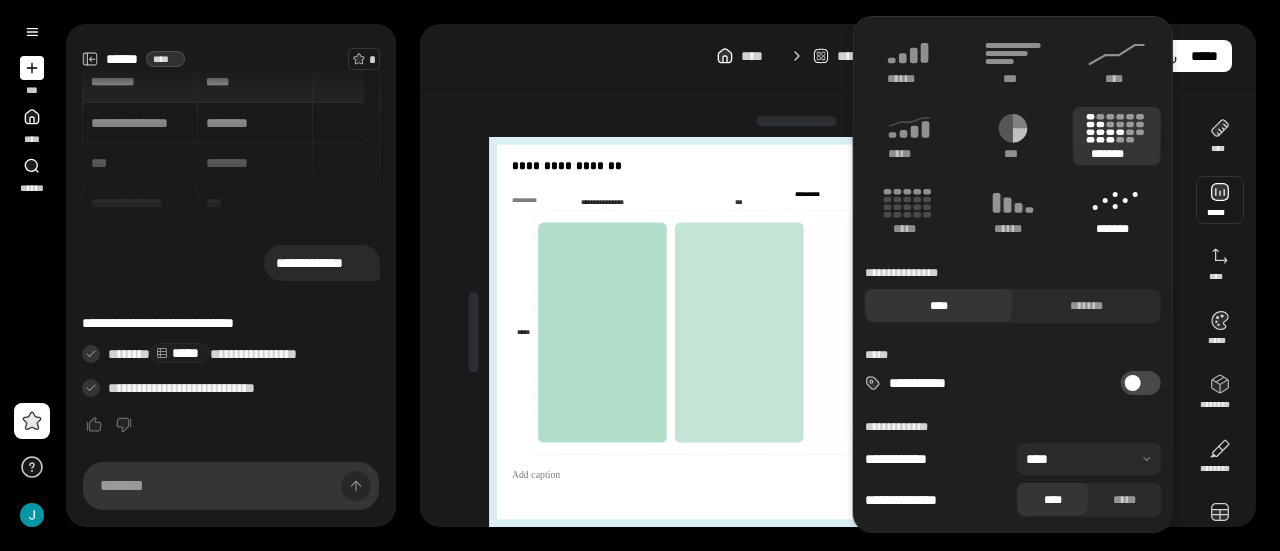 click 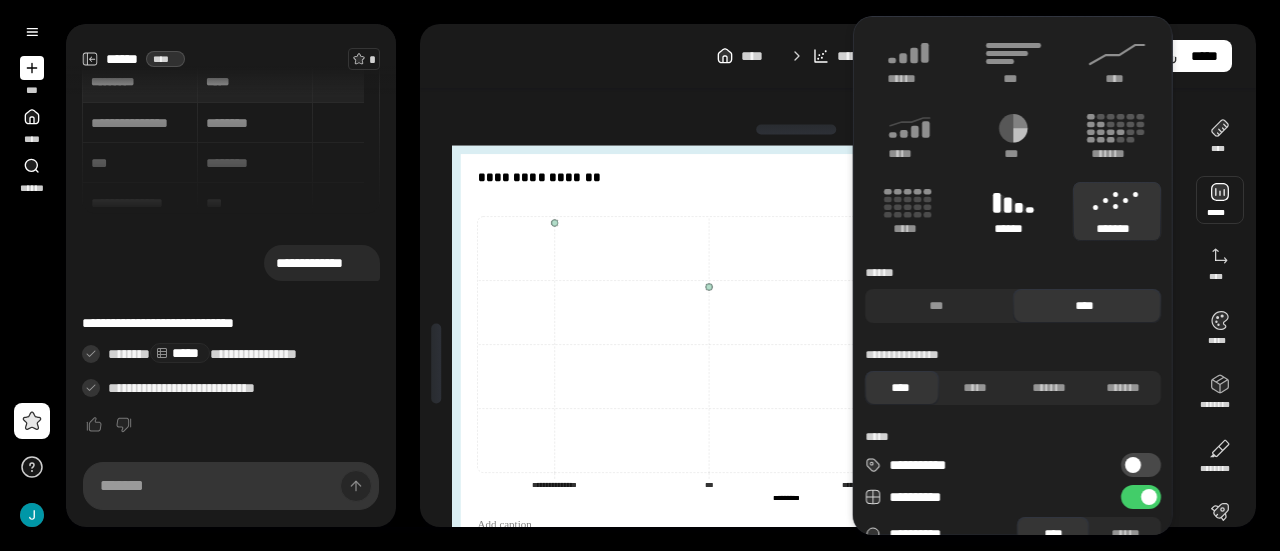 click 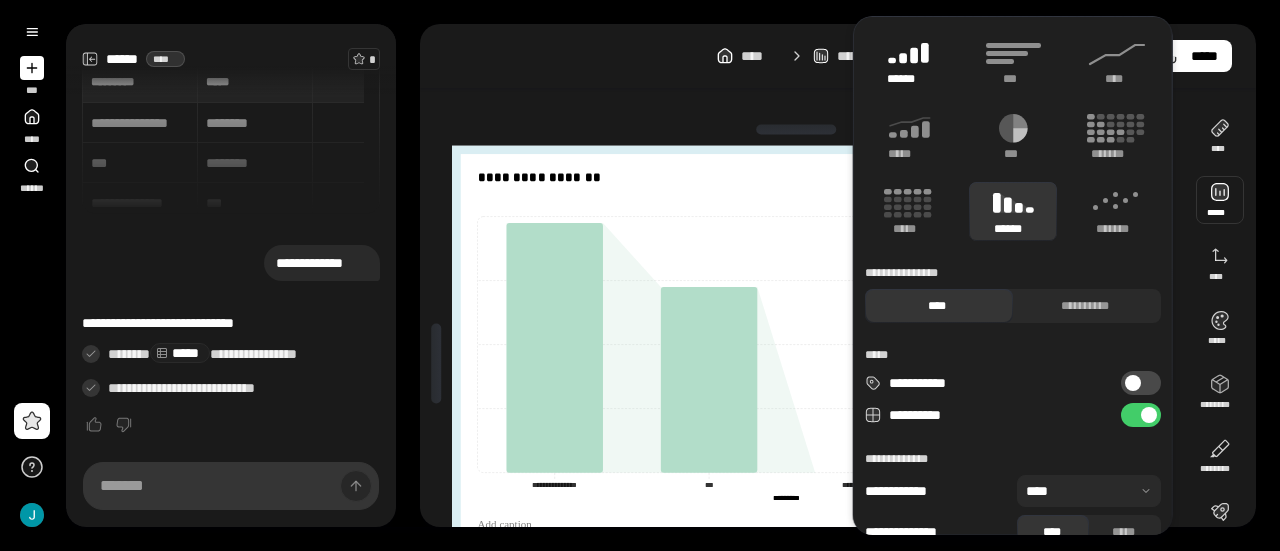 click 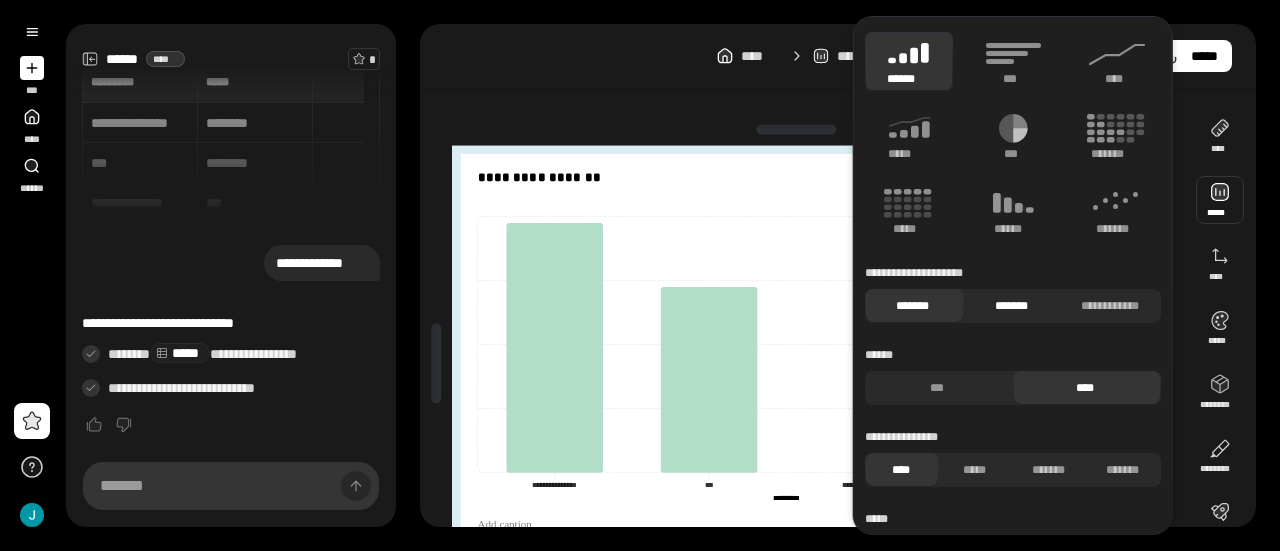 click on "*******" at bounding box center (1010, 306) 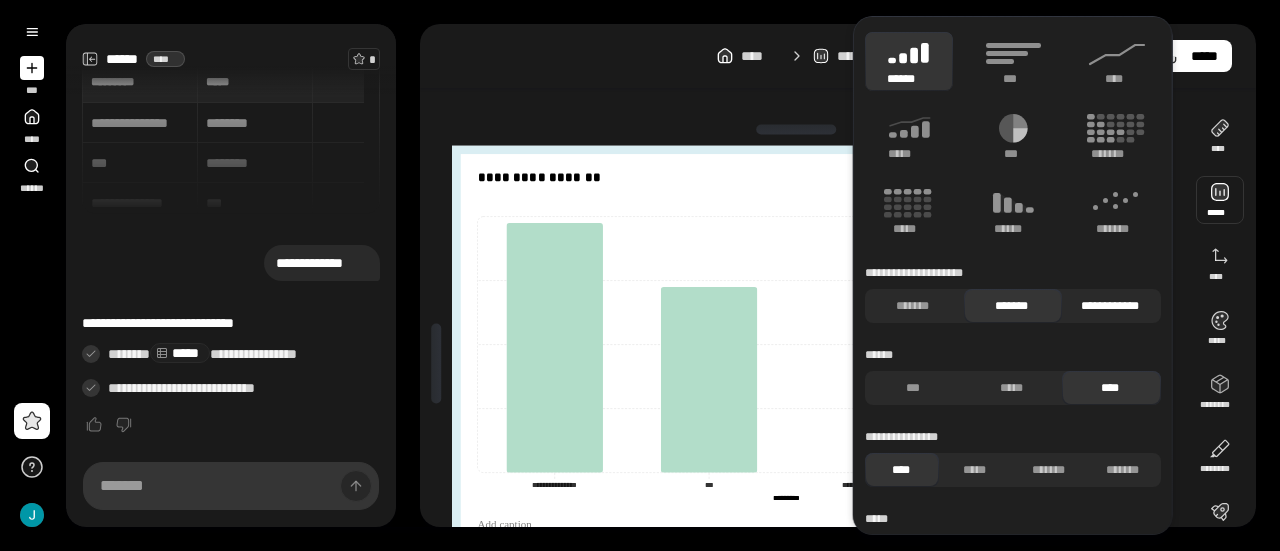 click on "**********" at bounding box center [1109, 306] 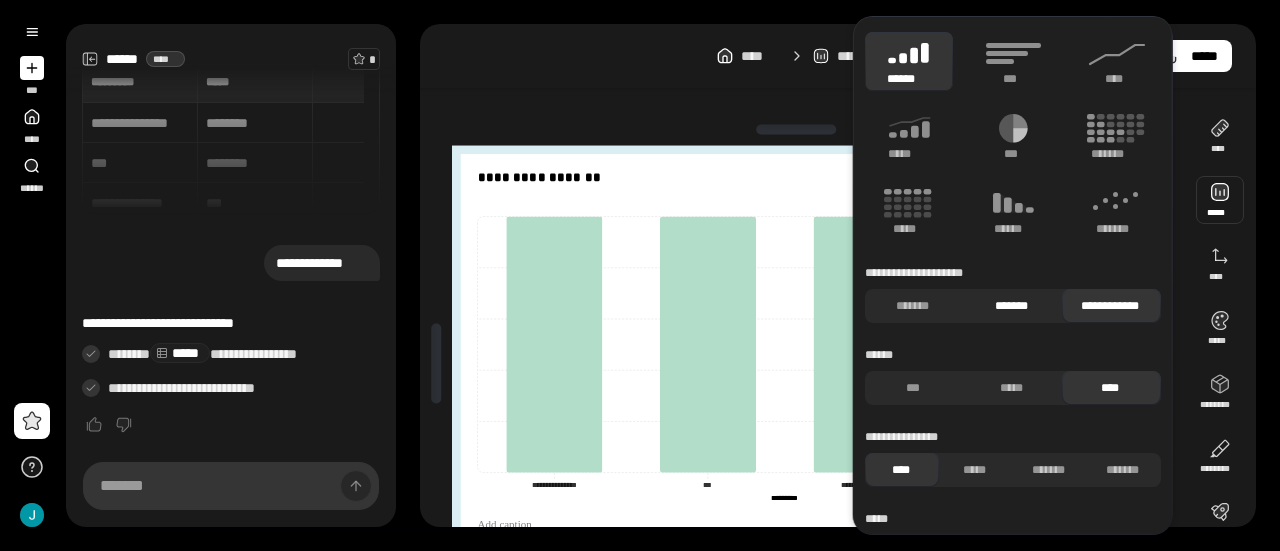 click on "*******" at bounding box center [1010, 306] 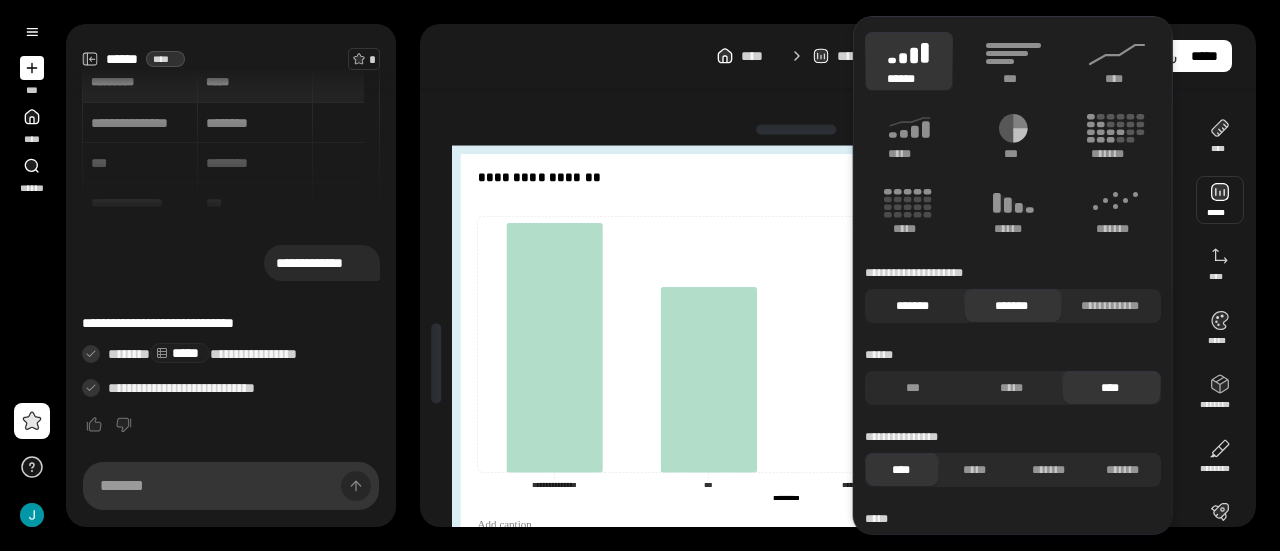 click on "*******" at bounding box center (912, 306) 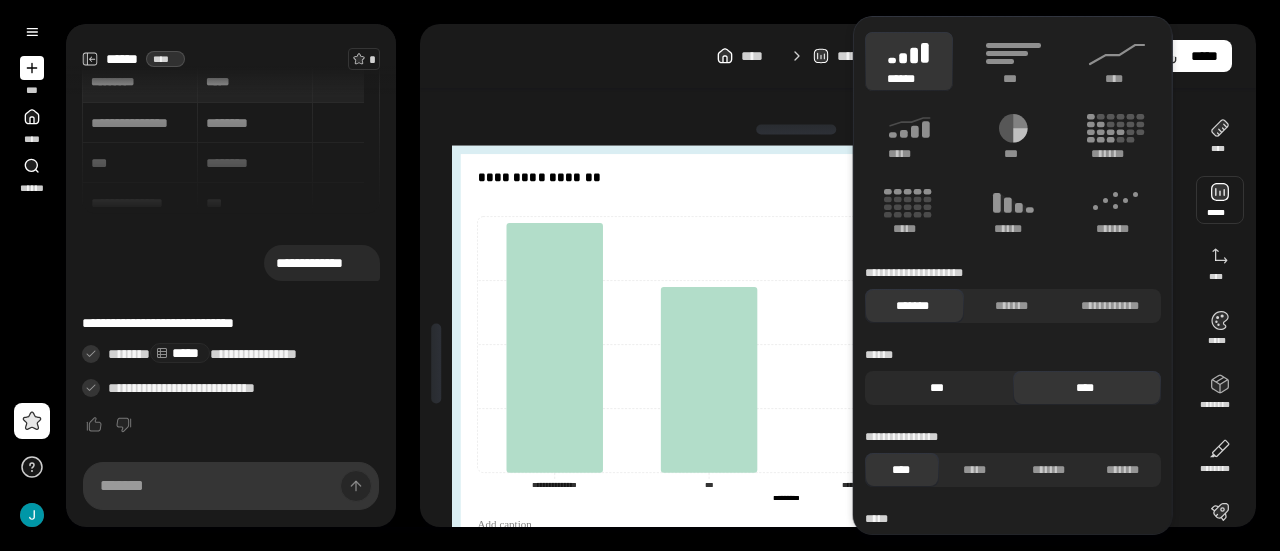 click on "***" at bounding box center [936, 388] 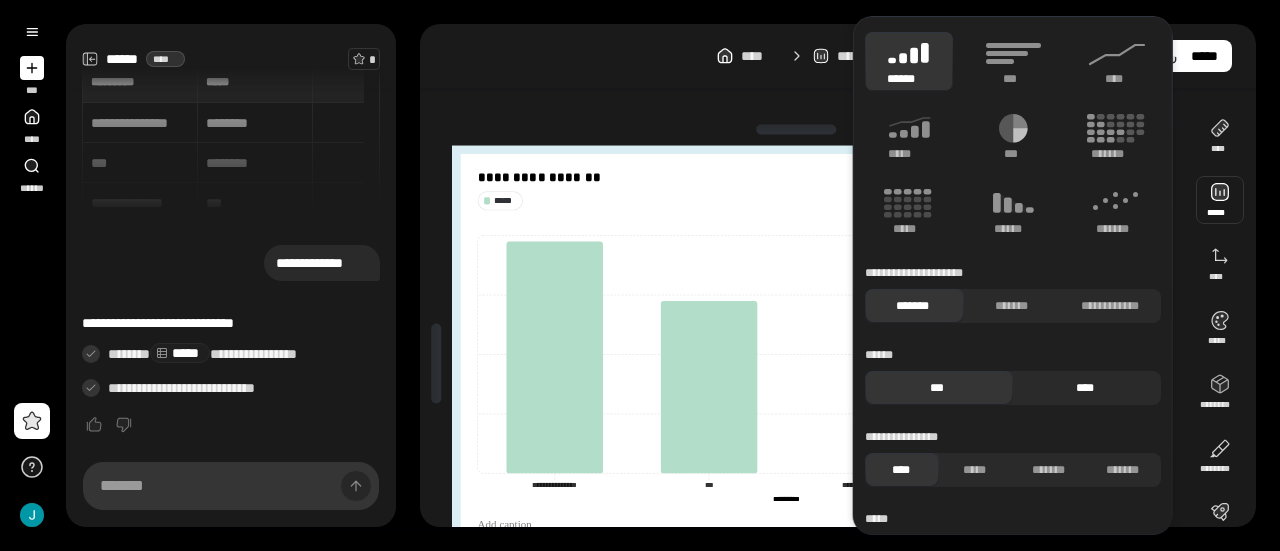 click on "****" at bounding box center (1084, 388) 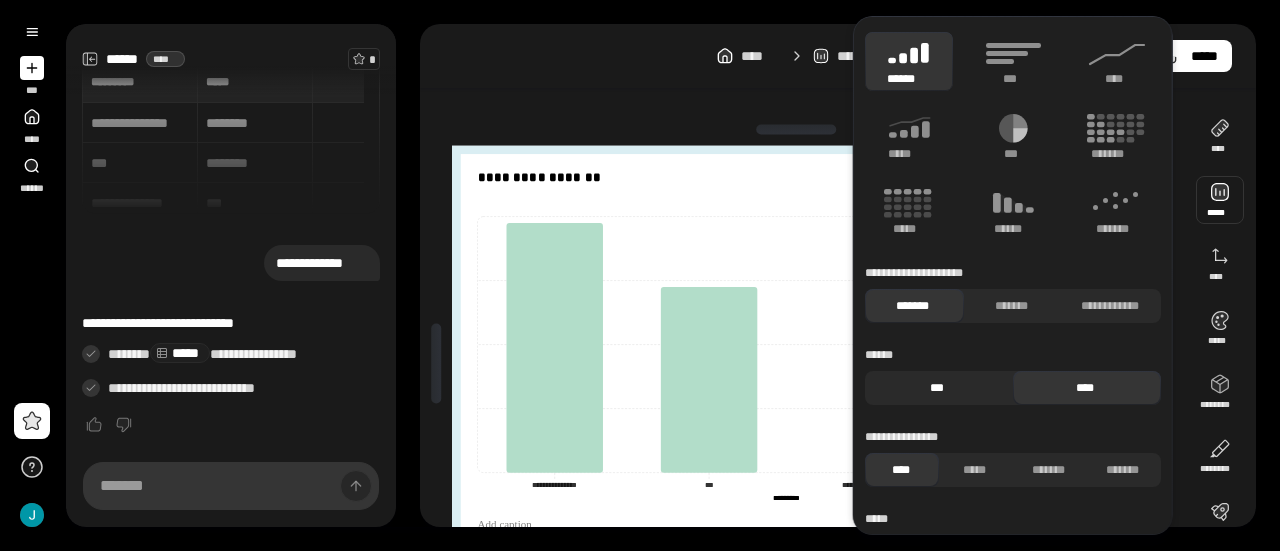 click on "***" at bounding box center [936, 388] 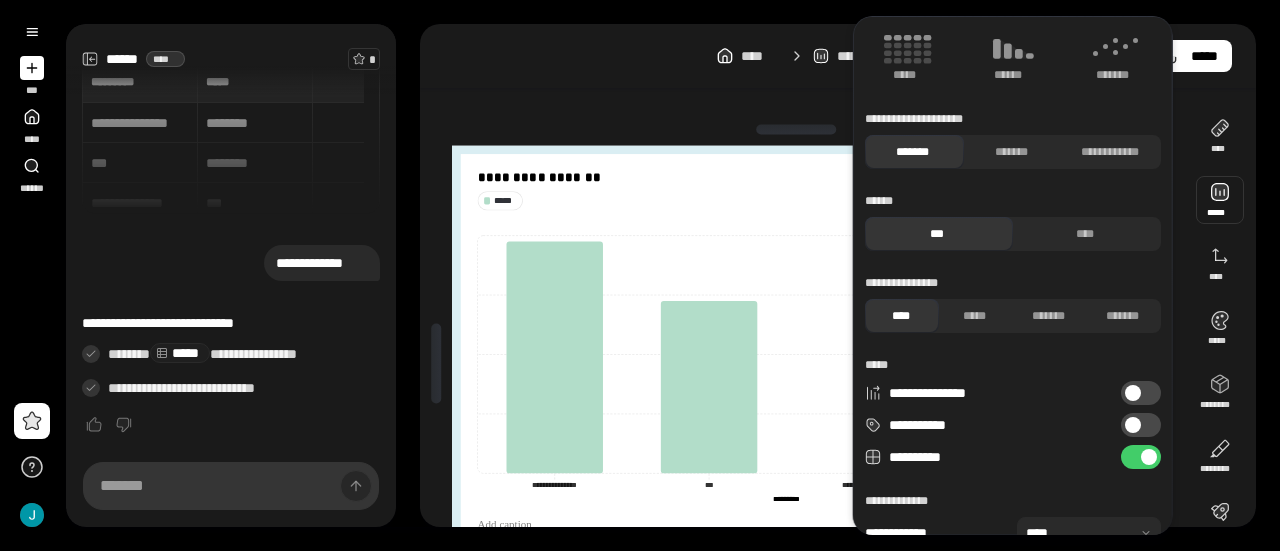 scroll, scrollTop: 159, scrollLeft: 0, axis: vertical 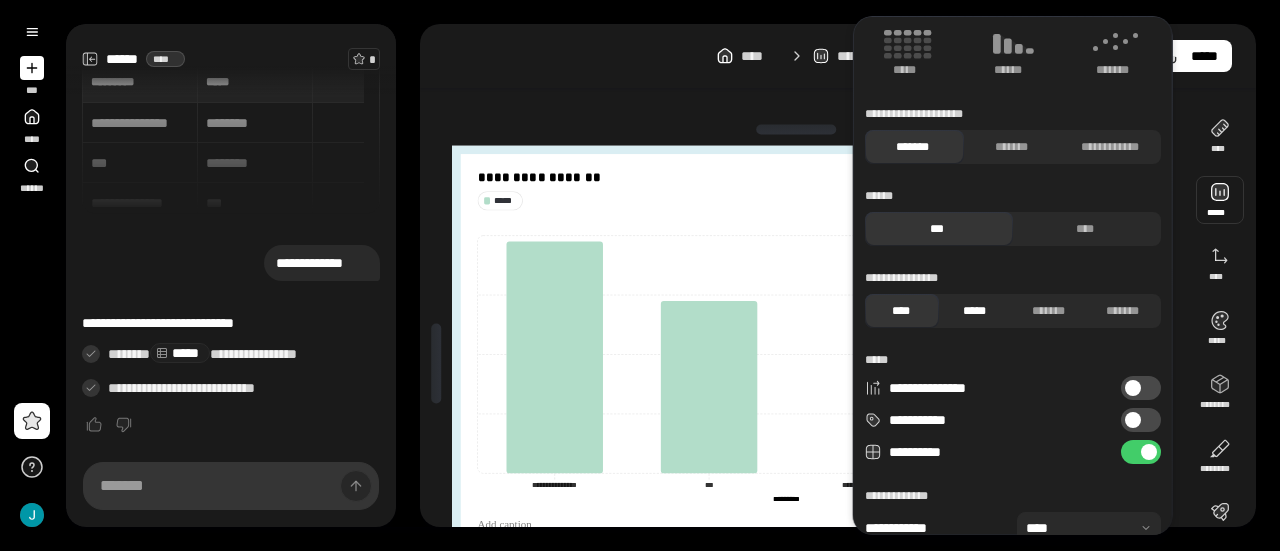 click on "*****" at bounding box center (975, 311) 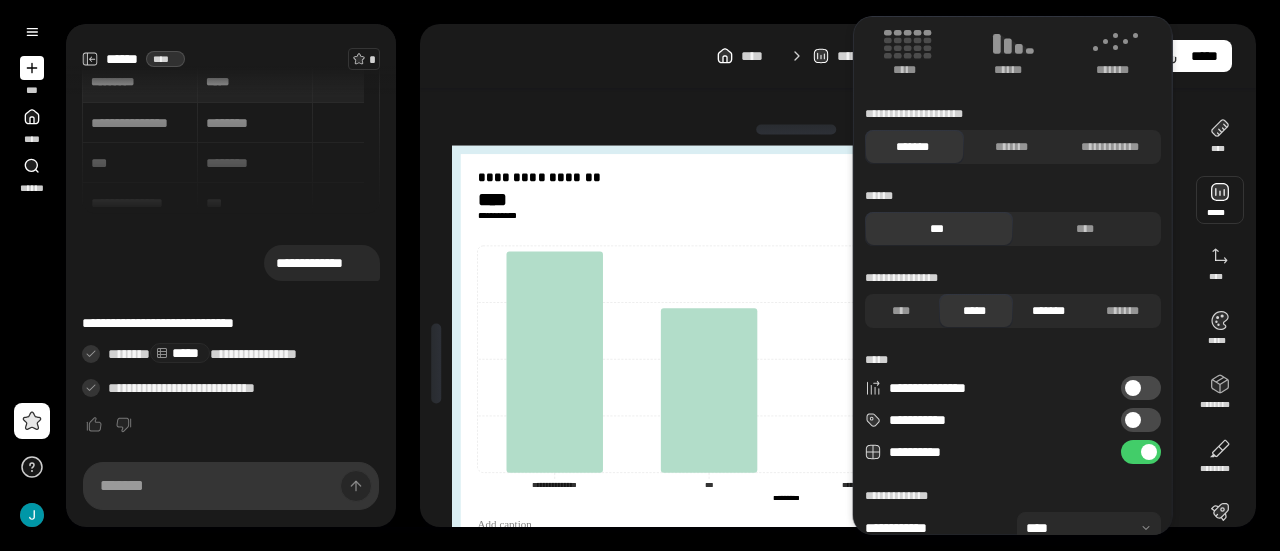 click on "*******" at bounding box center (1049, 311) 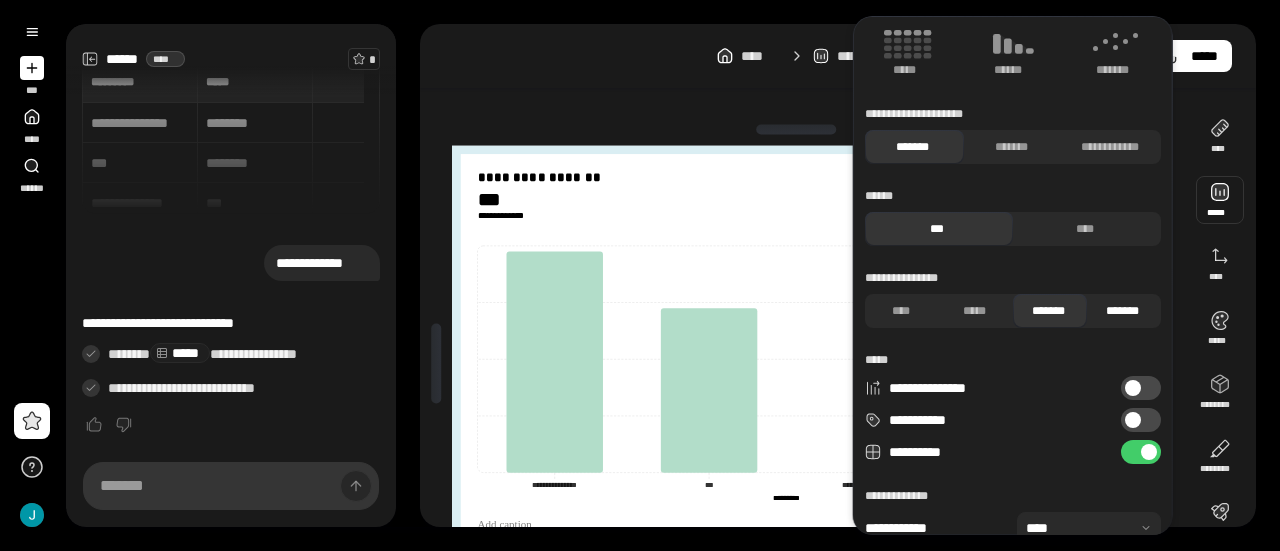 click on "*******" at bounding box center (1123, 311) 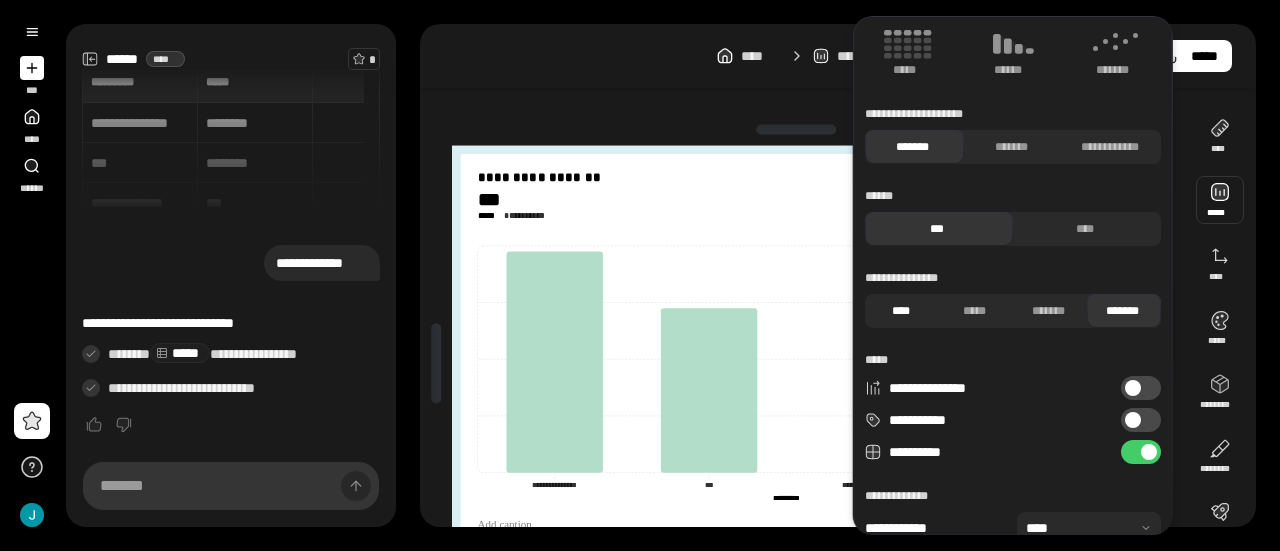 click on "****" at bounding box center (901, 311) 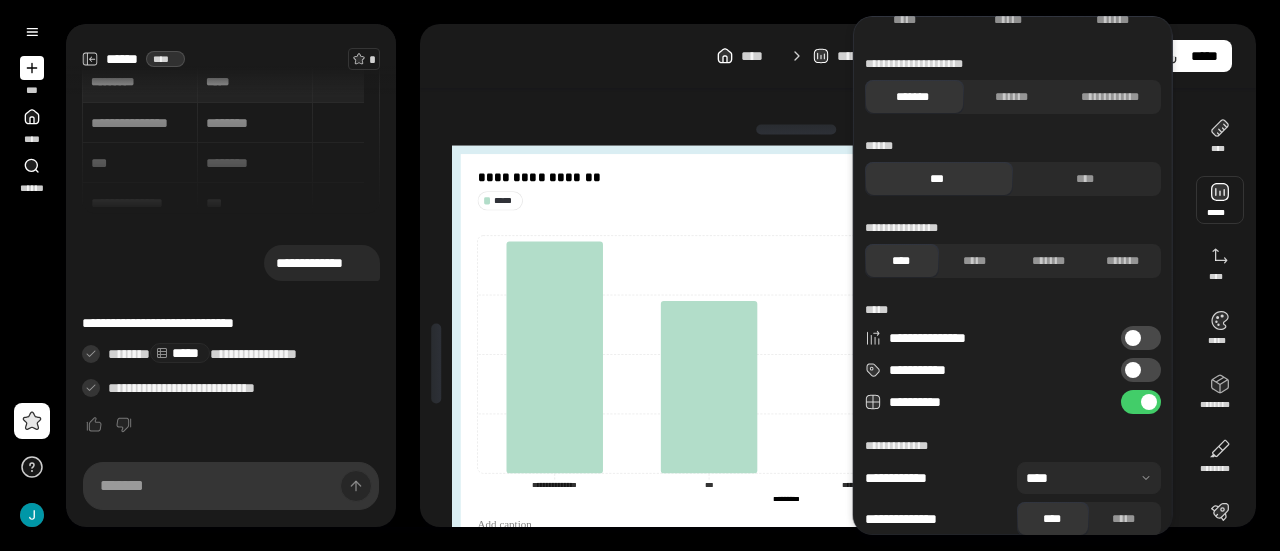 scroll, scrollTop: 211, scrollLeft: 0, axis: vertical 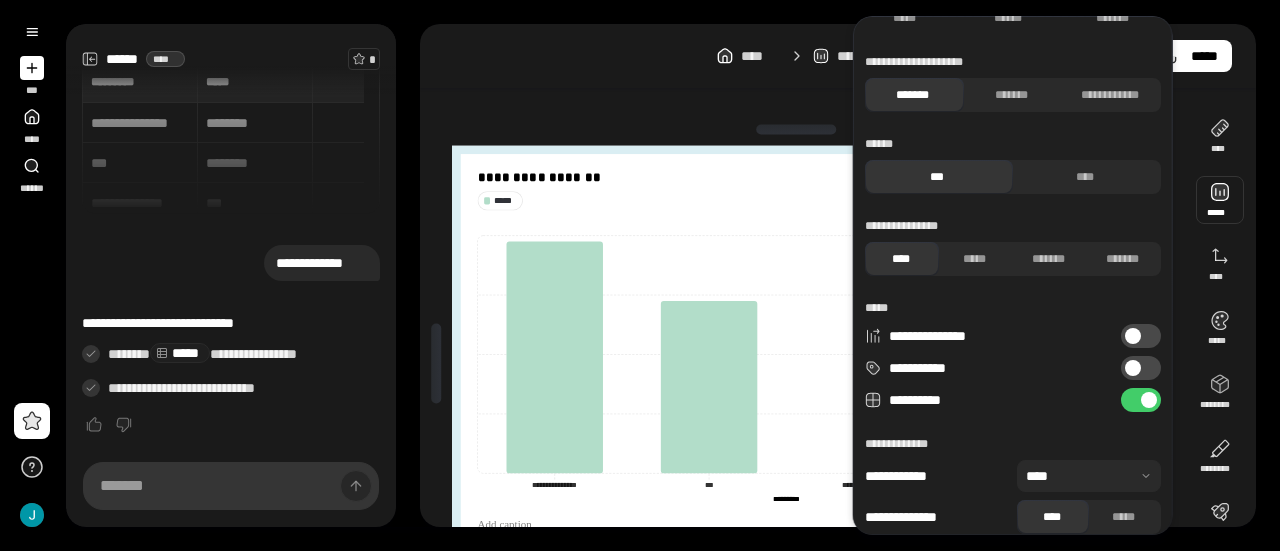 click at bounding box center (1133, 336) 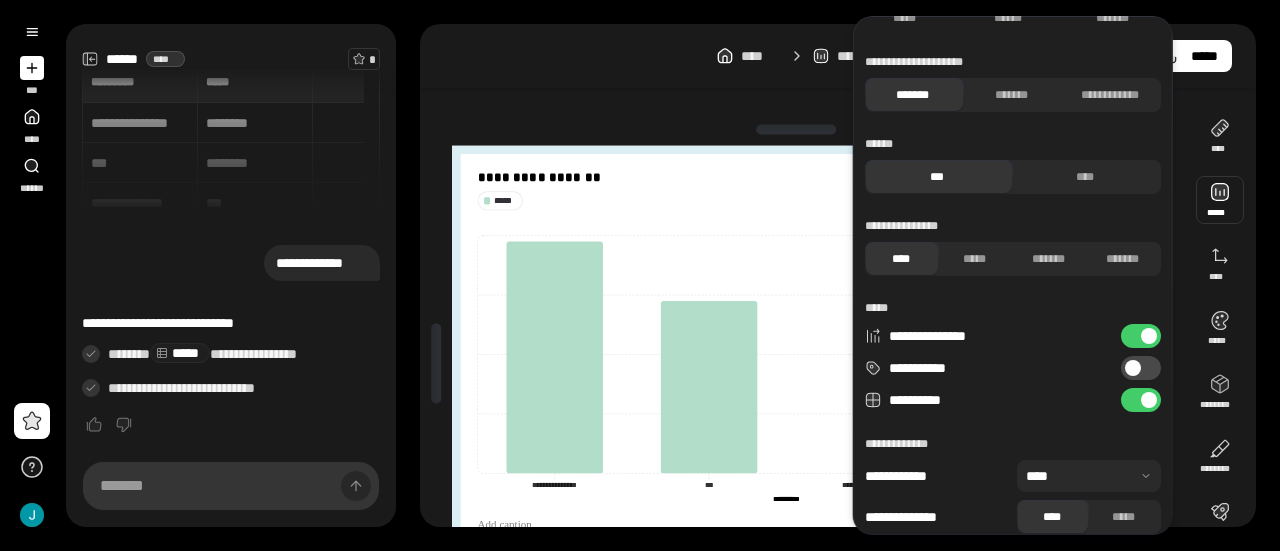 click on "**********" at bounding box center [1141, 336] 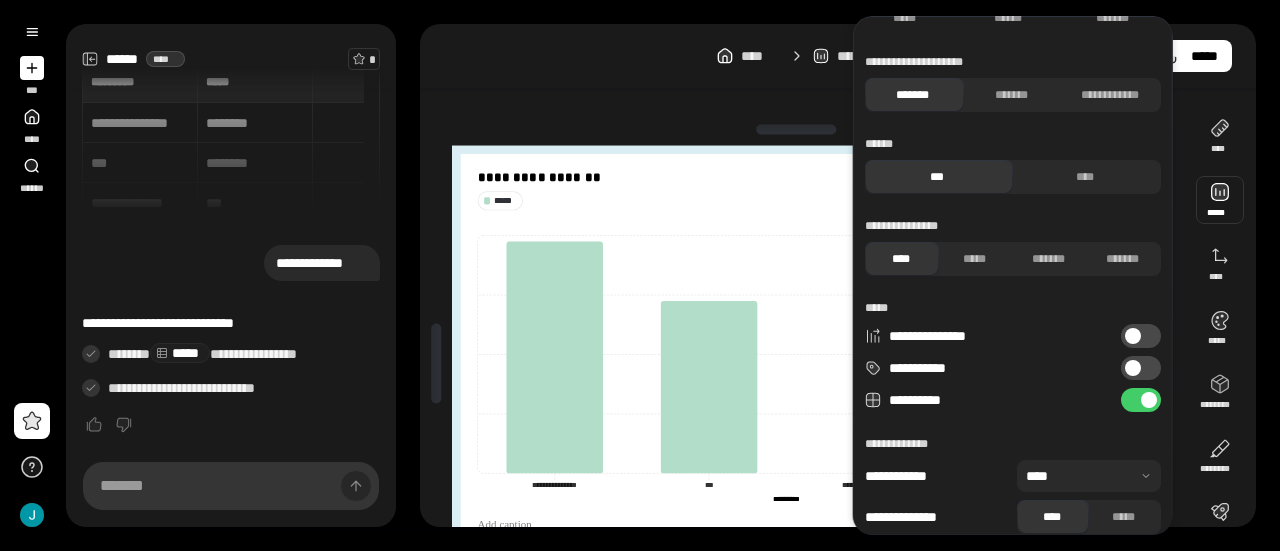 click at bounding box center [1133, 368] 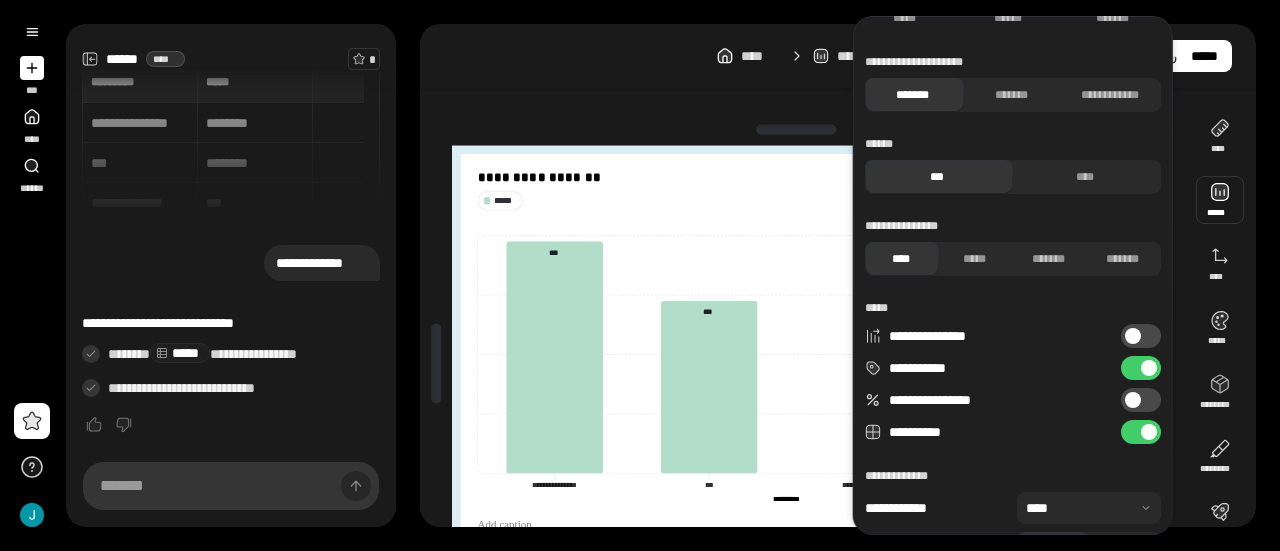 click on "**********" at bounding box center (1141, 368) 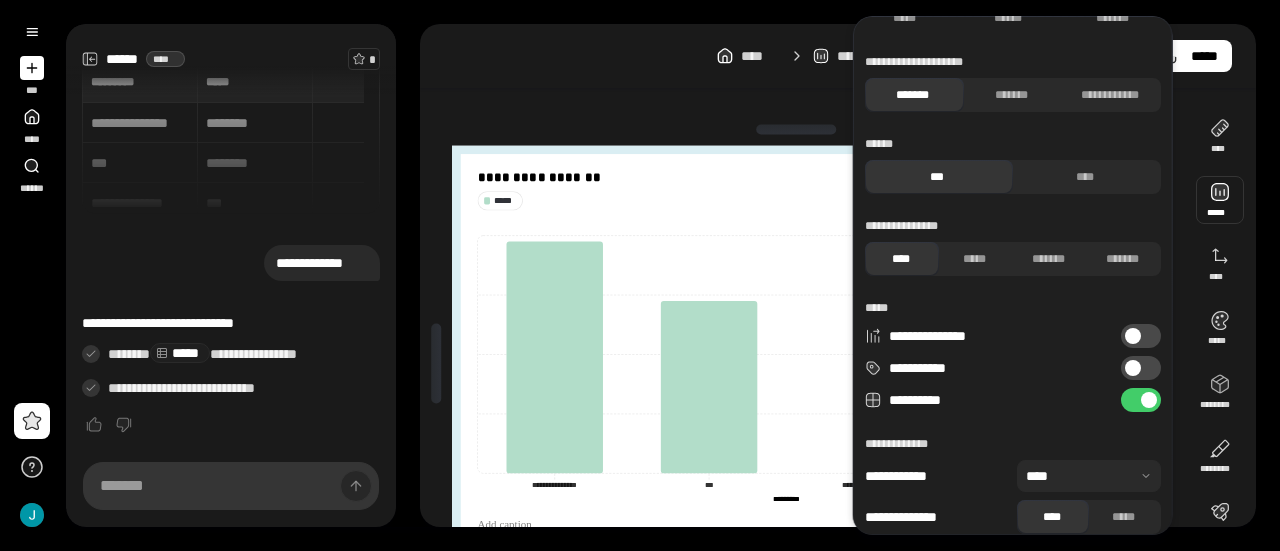 scroll, scrollTop: 226, scrollLeft: 0, axis: vertical 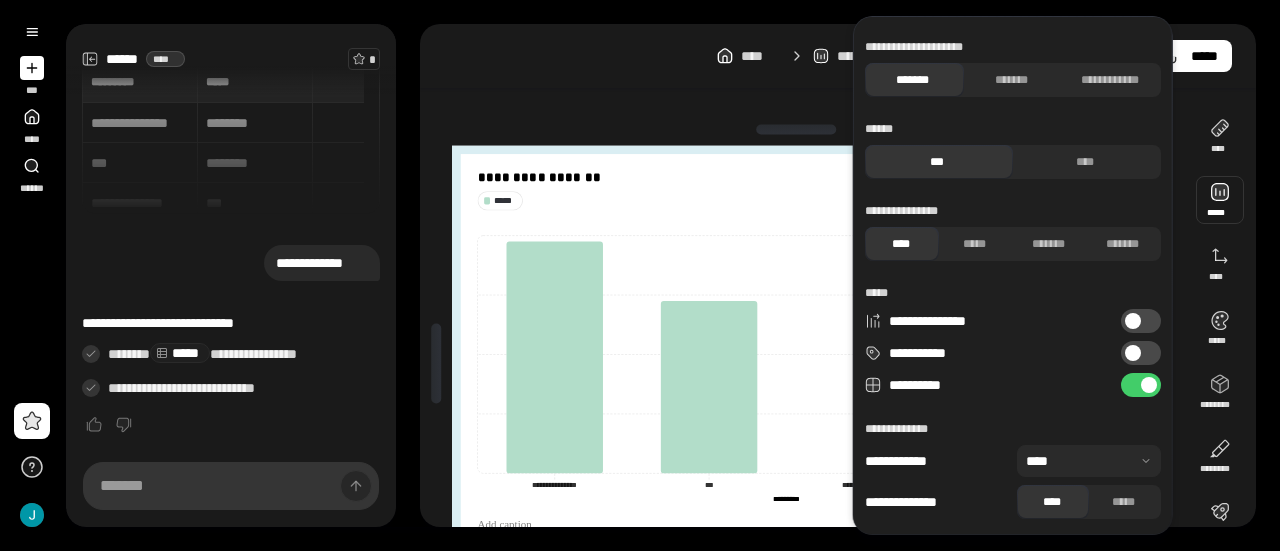 click at bounding box center (1089, 461) 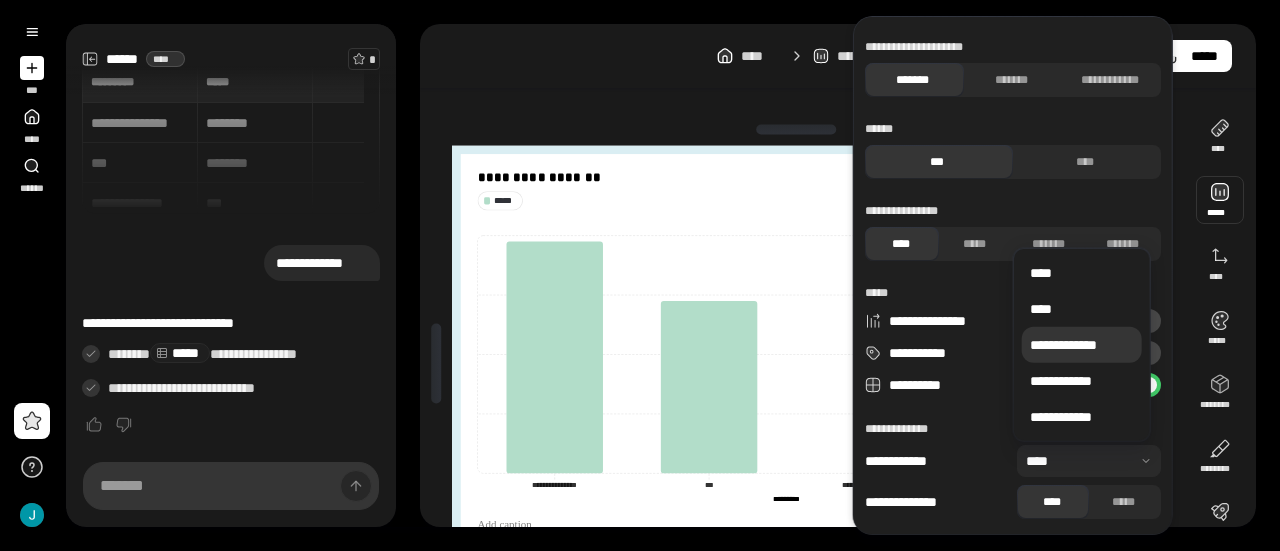click on "**********" at bounding box center (1082, 345) 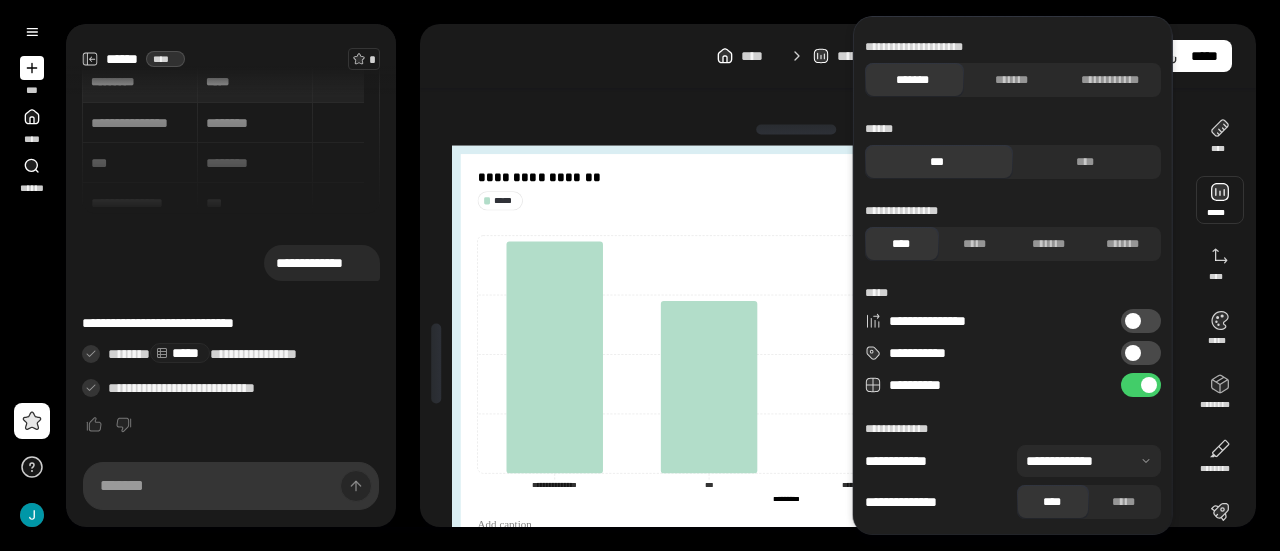 click at bounding box center (1089, 461) 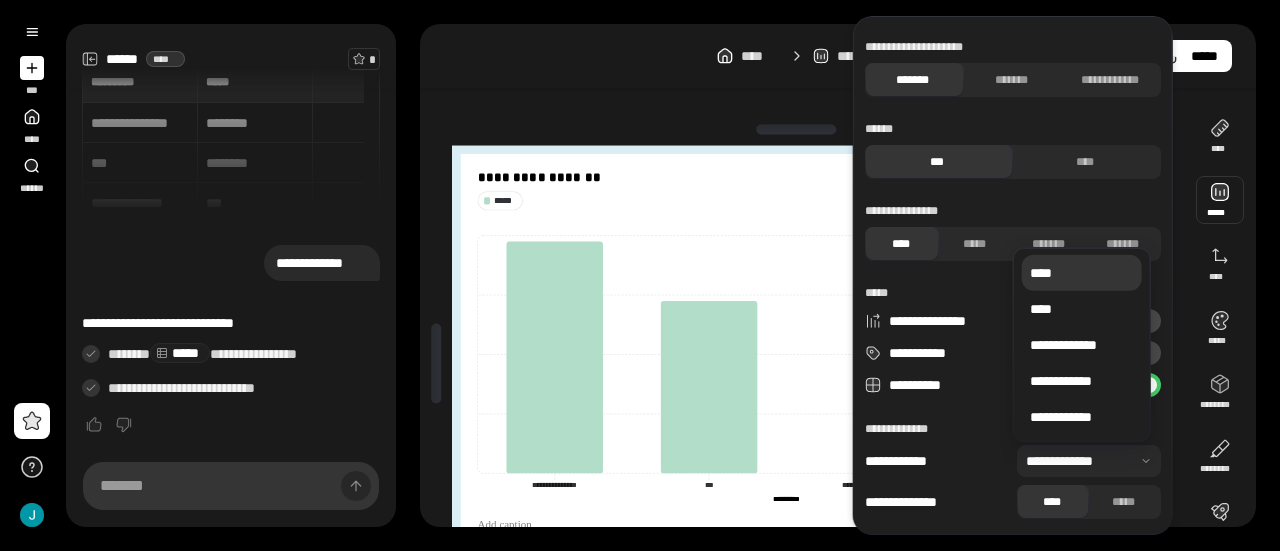 click on "****" at bounding box center (1082, 273) 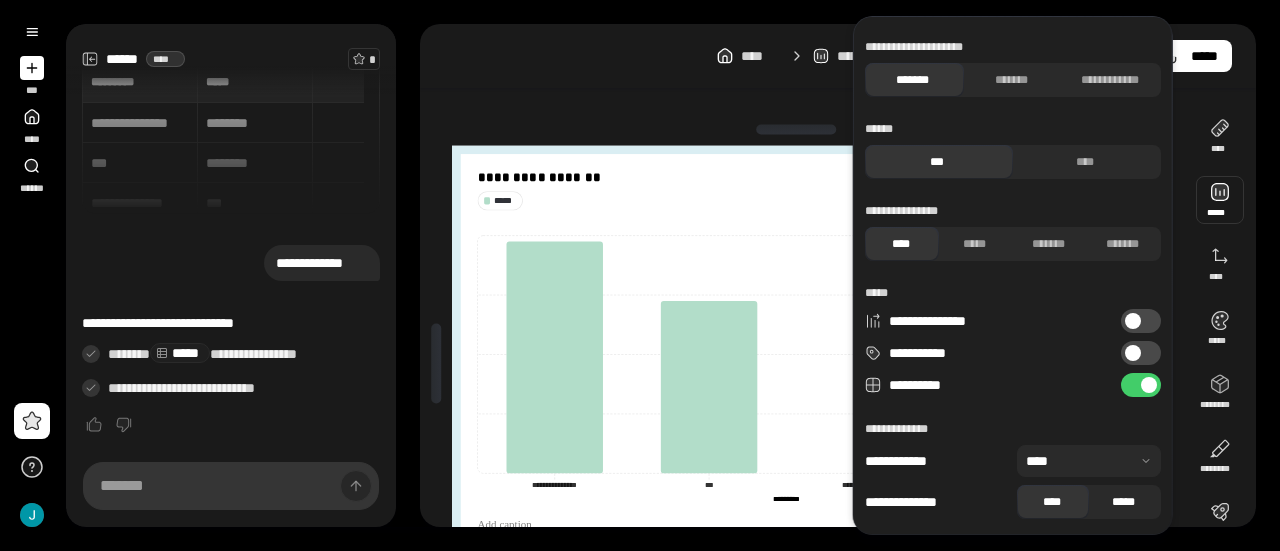 click on "*****" at bounding box center [1124, 502] 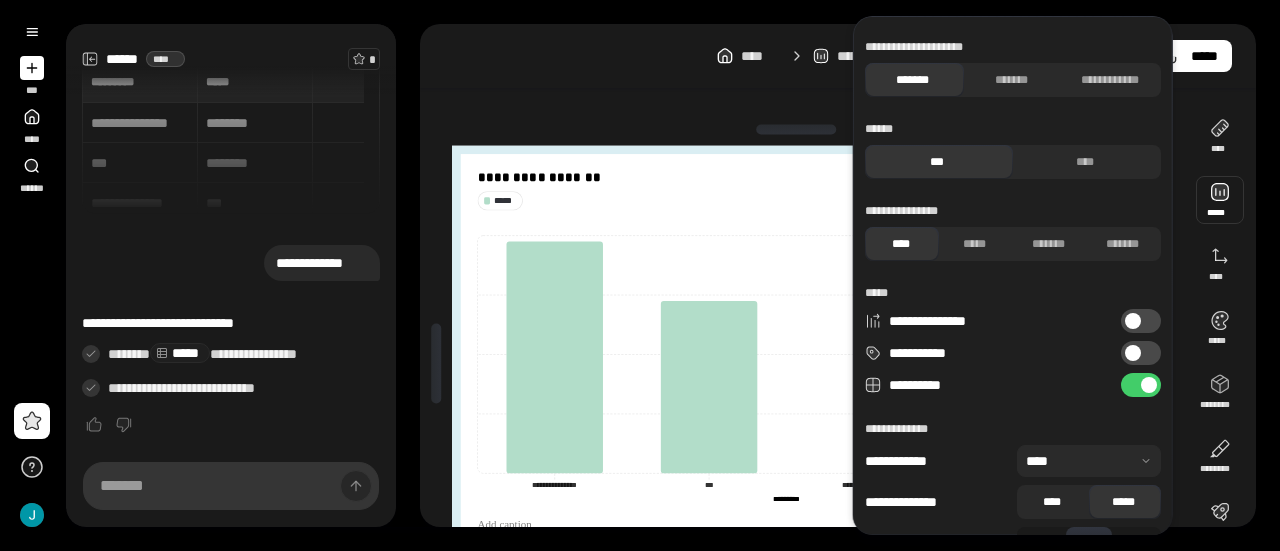 click on "****" at bounding box center [1052, 502] 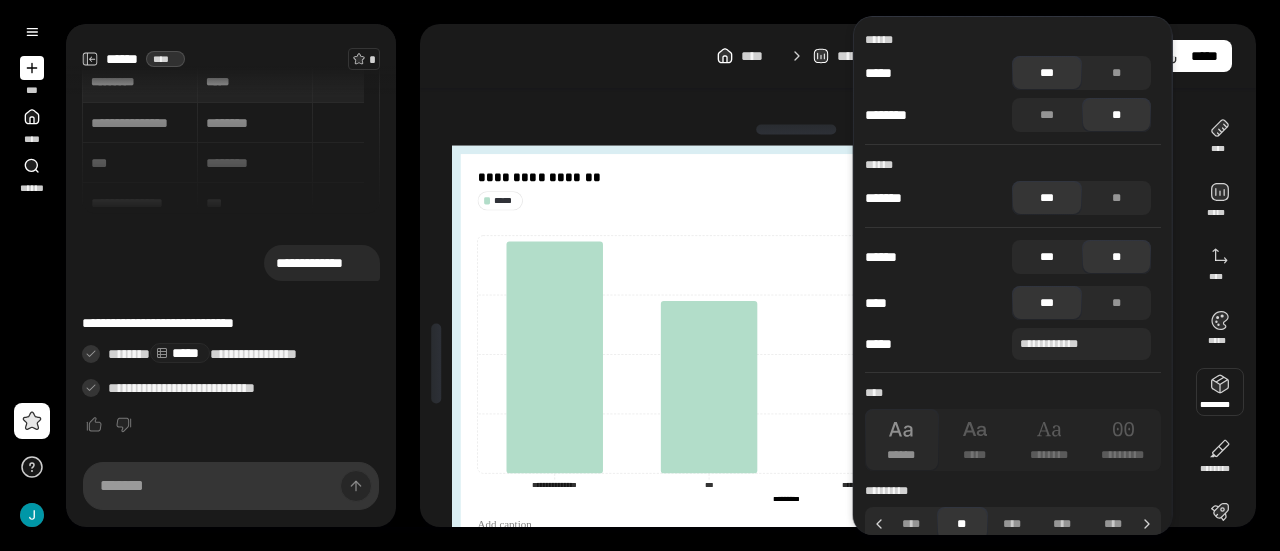 click on "***" at bounding box center (1047, 257) 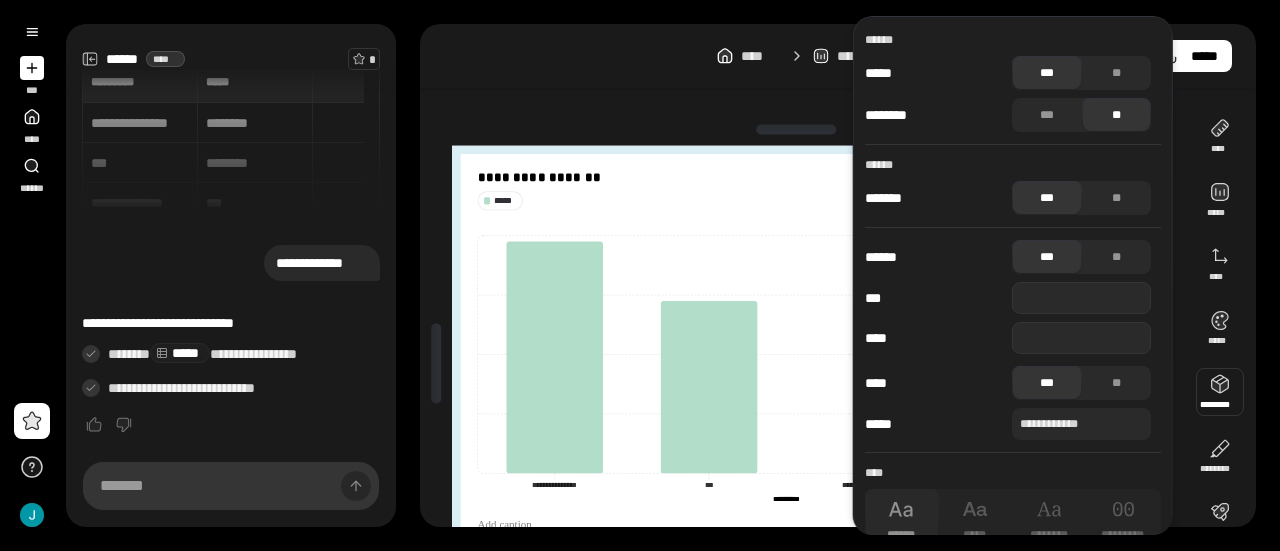 click on "***" at bounding box center [1047, 257] 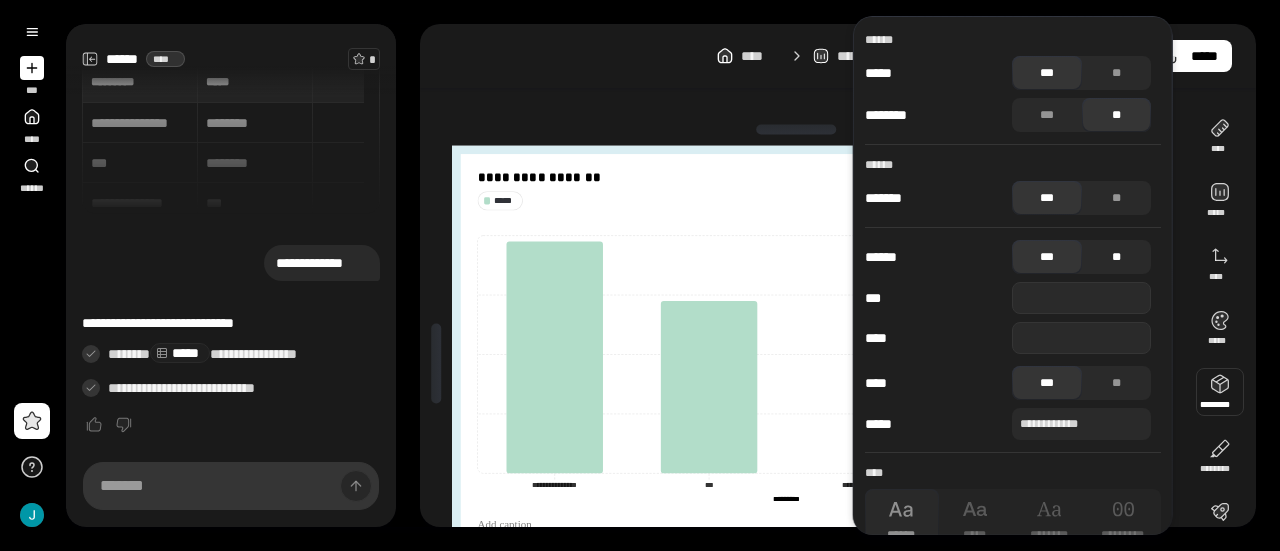 click on "**" at bounding box center (1116, 257) 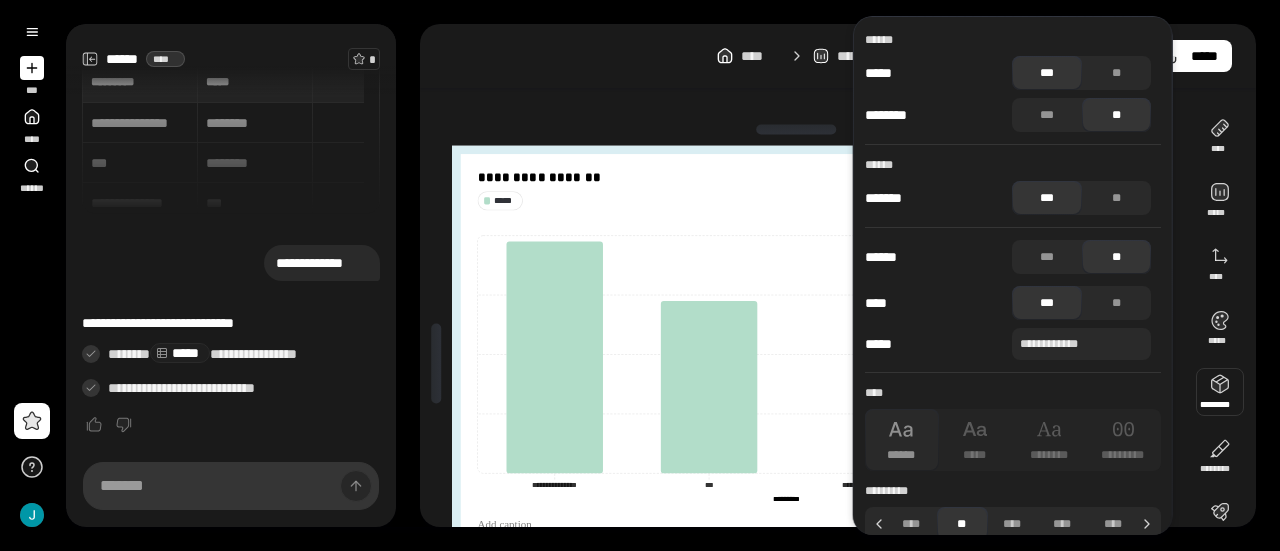 click on "***" at bounding box center [1047, 198] 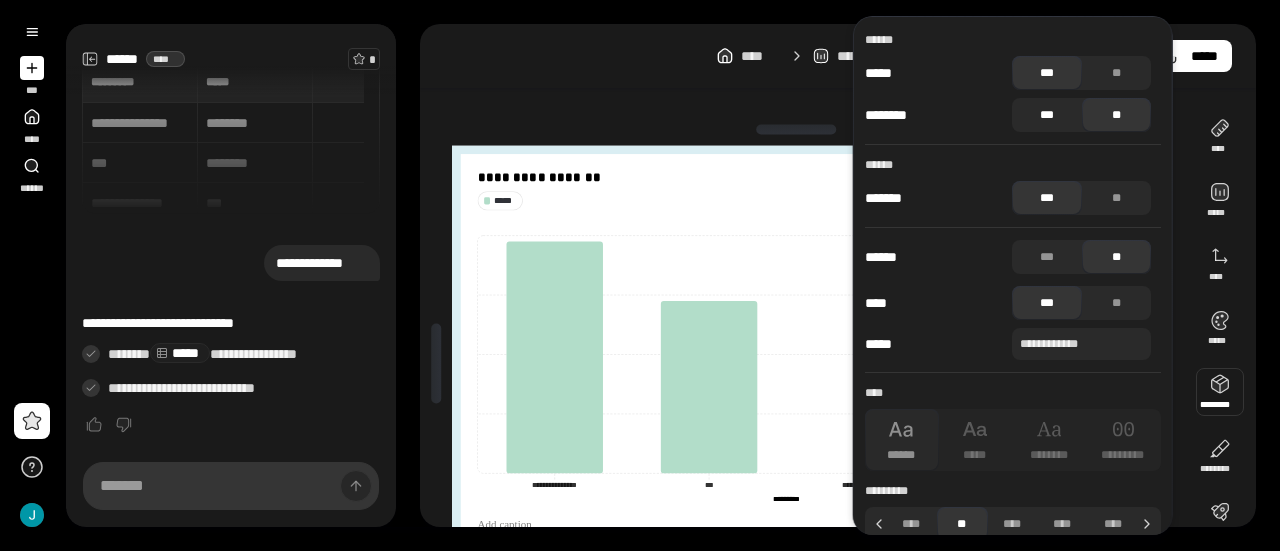 click on "***" at bounding box center [1047, 115] 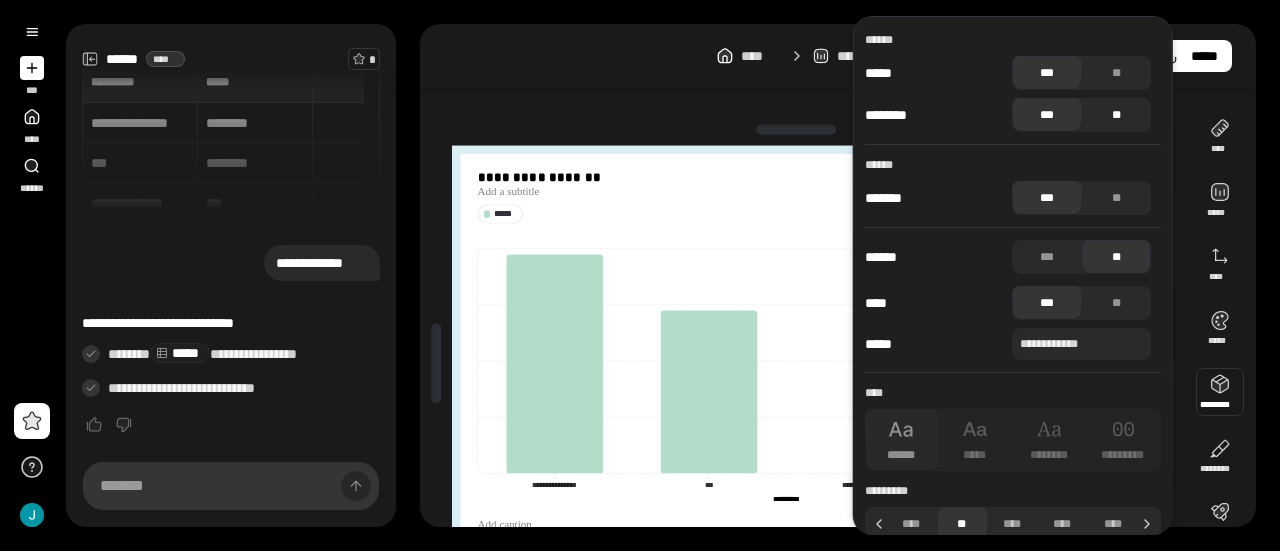 click on "**" at bounding box center (1116, 115) 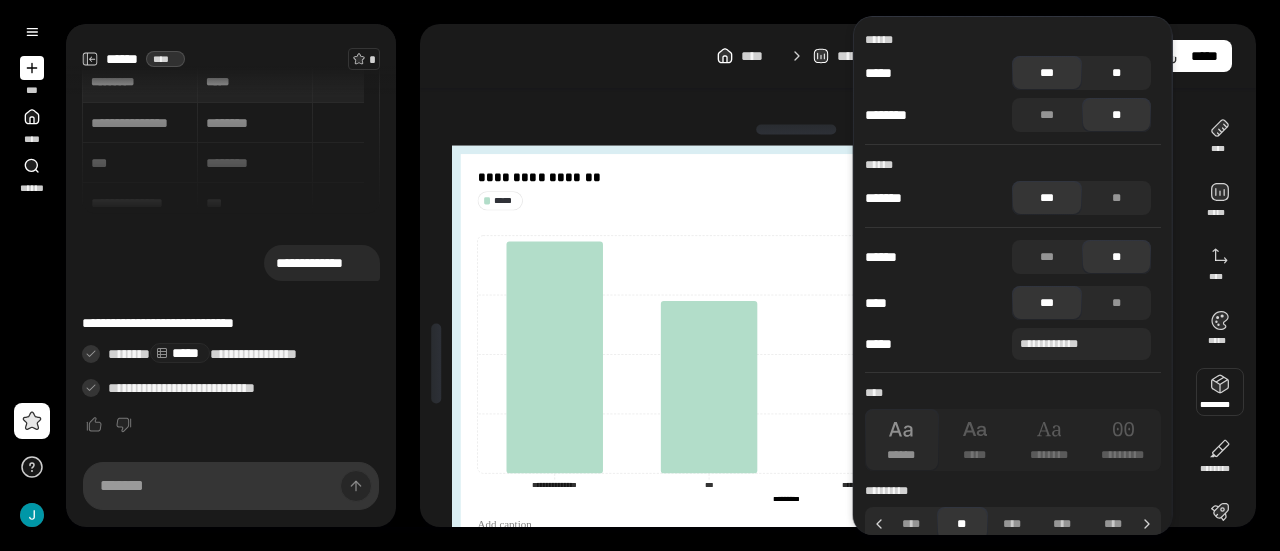 click on "**" at bounding box center (1116, 73) 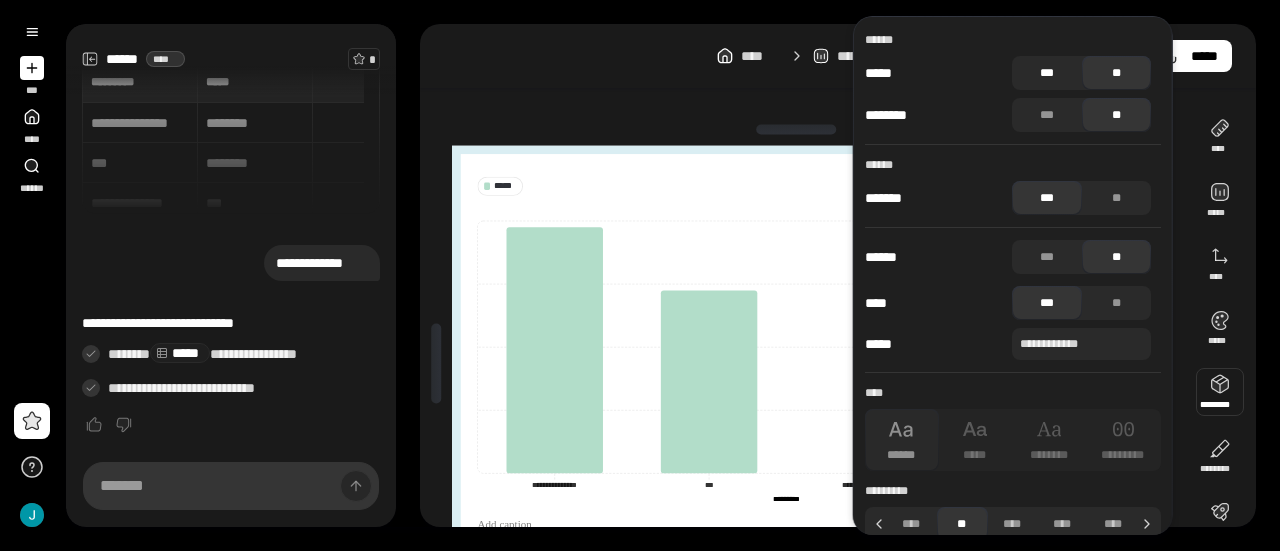 click on "***" at bounding box center [1047, 73] 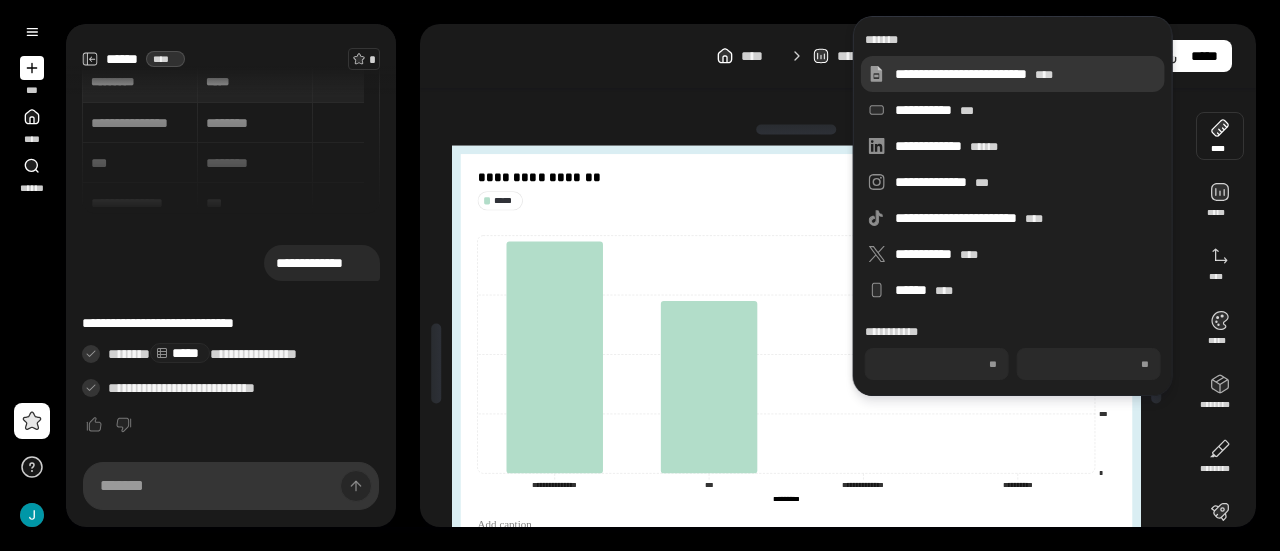 click on "**********" at bounding box center [1026, 74] 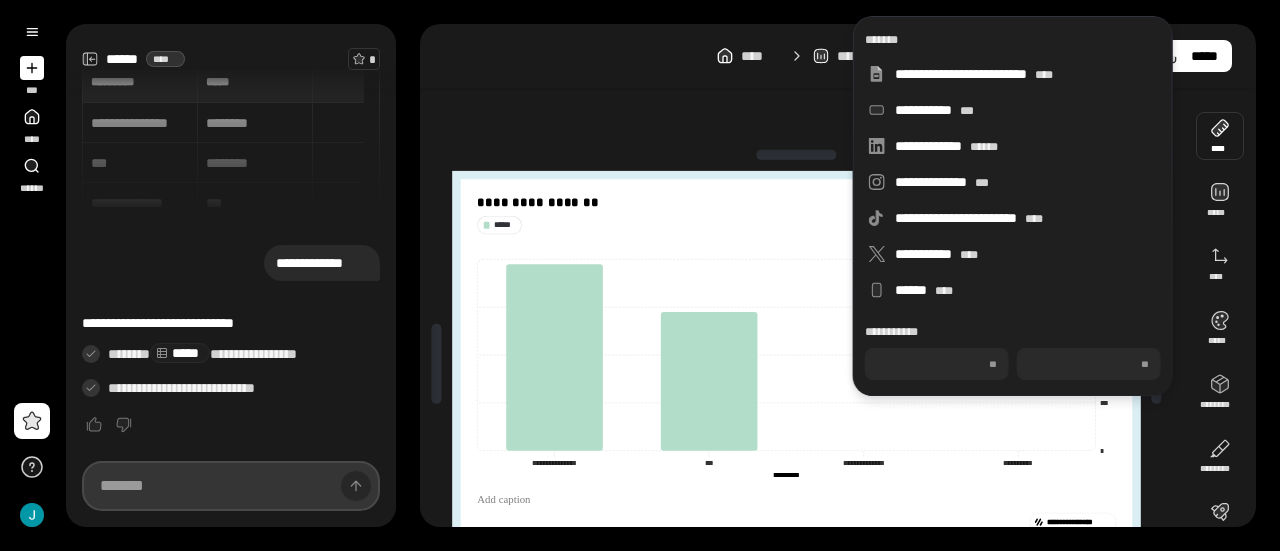 click at bounding box center [231, 486] 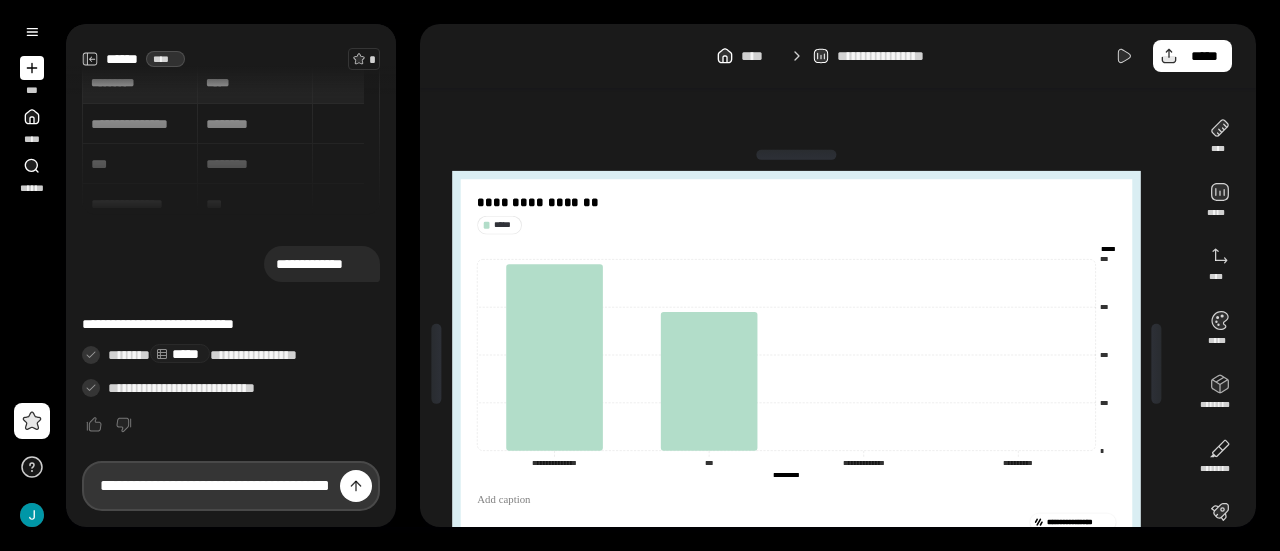 scroll, scrollTop: 0, scrollLeft: 38, axis: horizontal 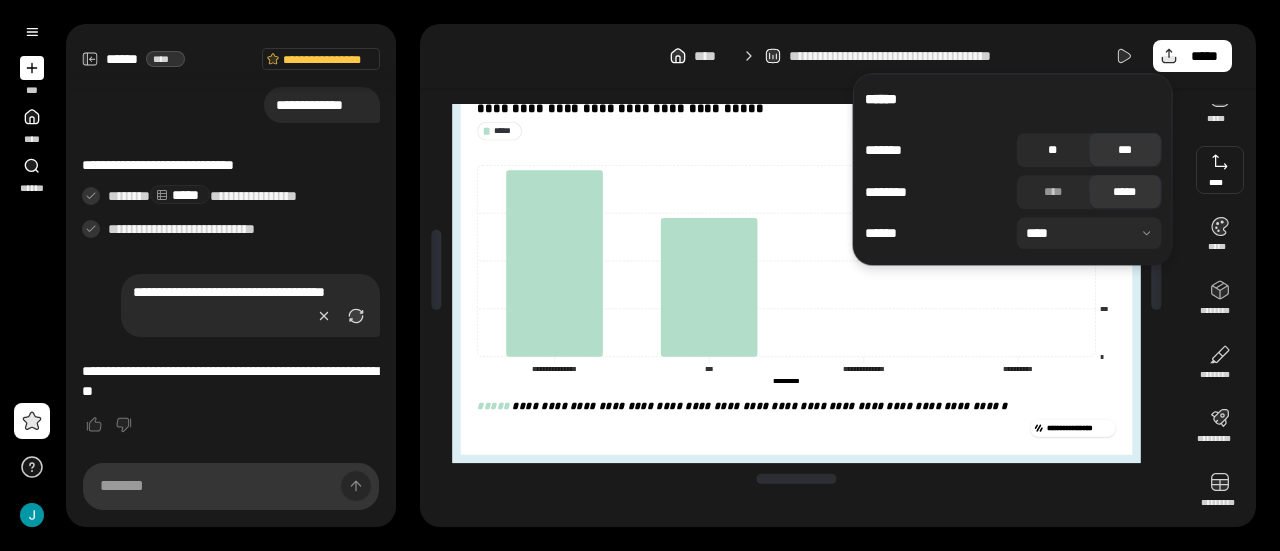 click on "**" at bounding box center (1053, 150) 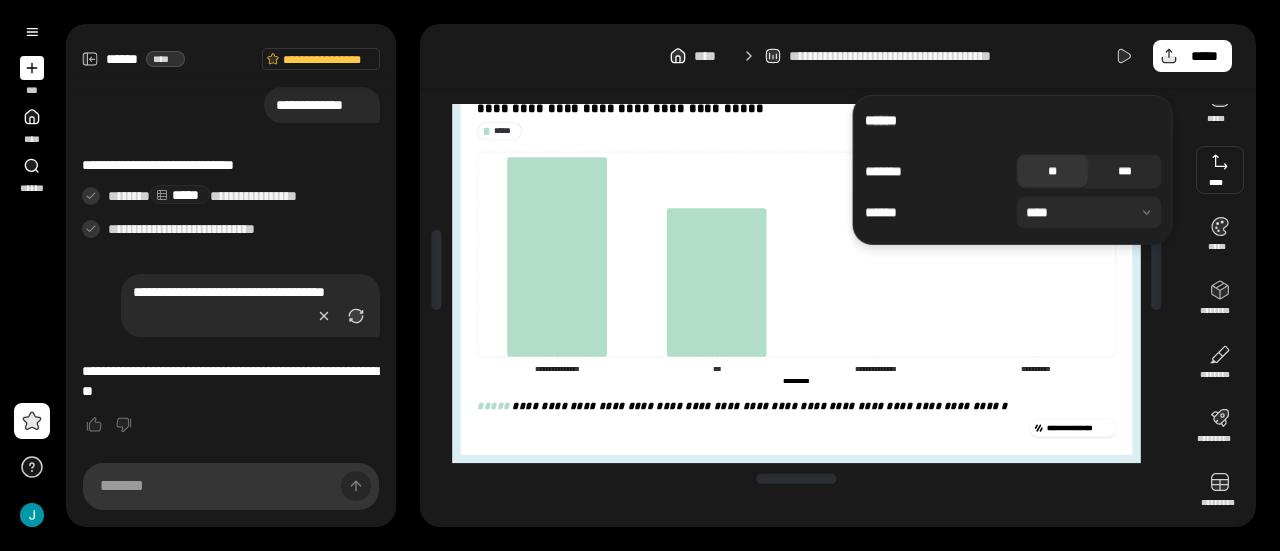 click on "***" at bounding box center (1125, 172) 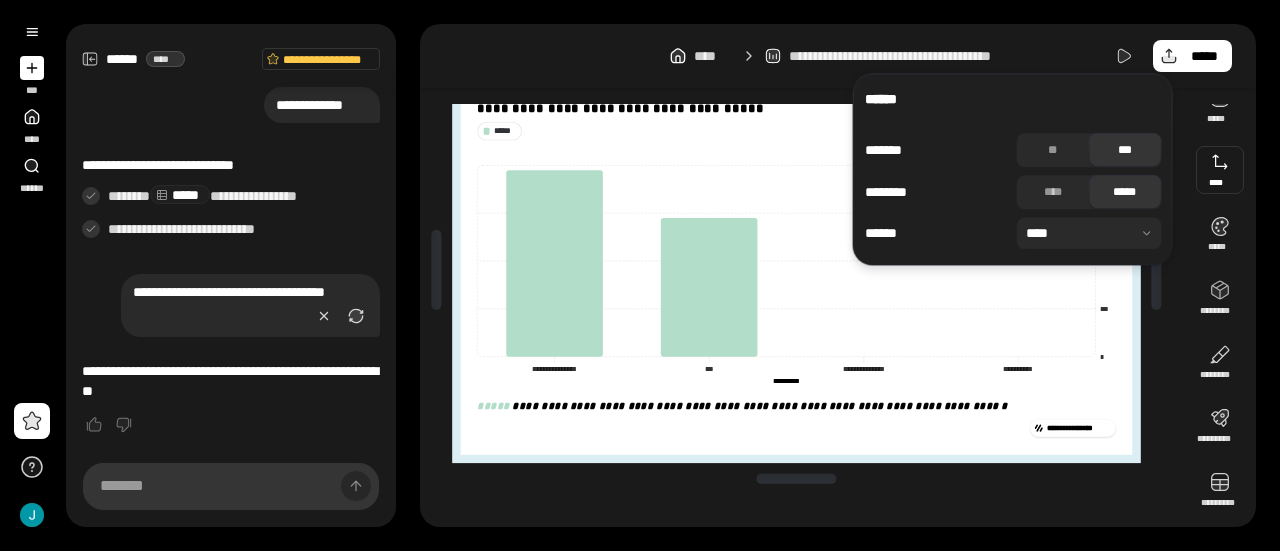 click at bounding box center (1089, 233) 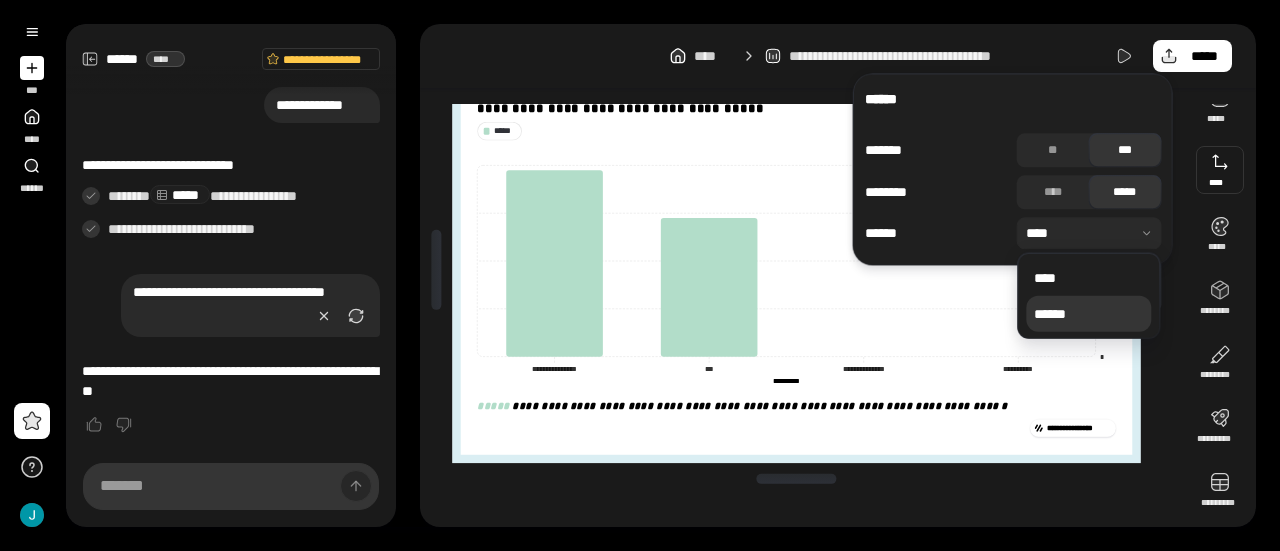 click on "******" at bounding box center (1088, 314) 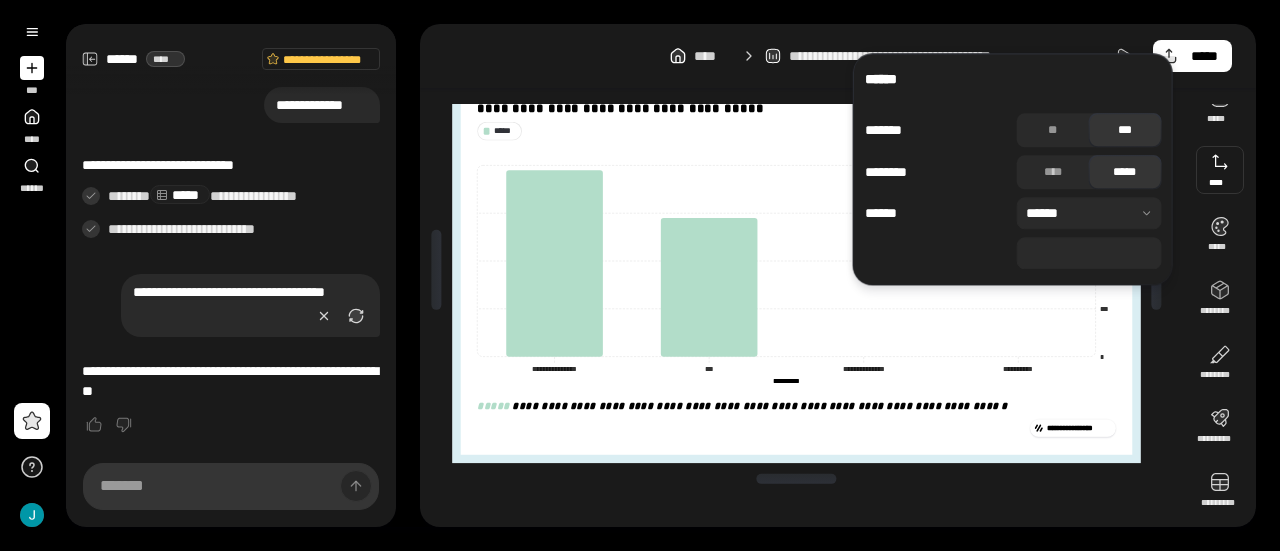 click on "********" at bounding box center [1089, 253] 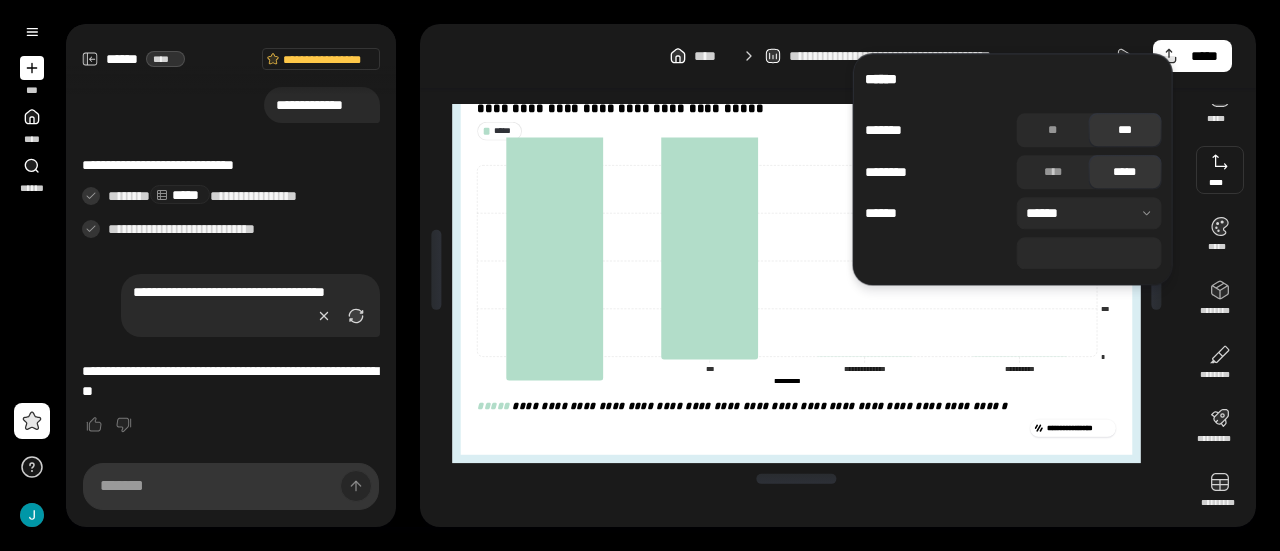 click on "****" at bounding box center (1089, 253) 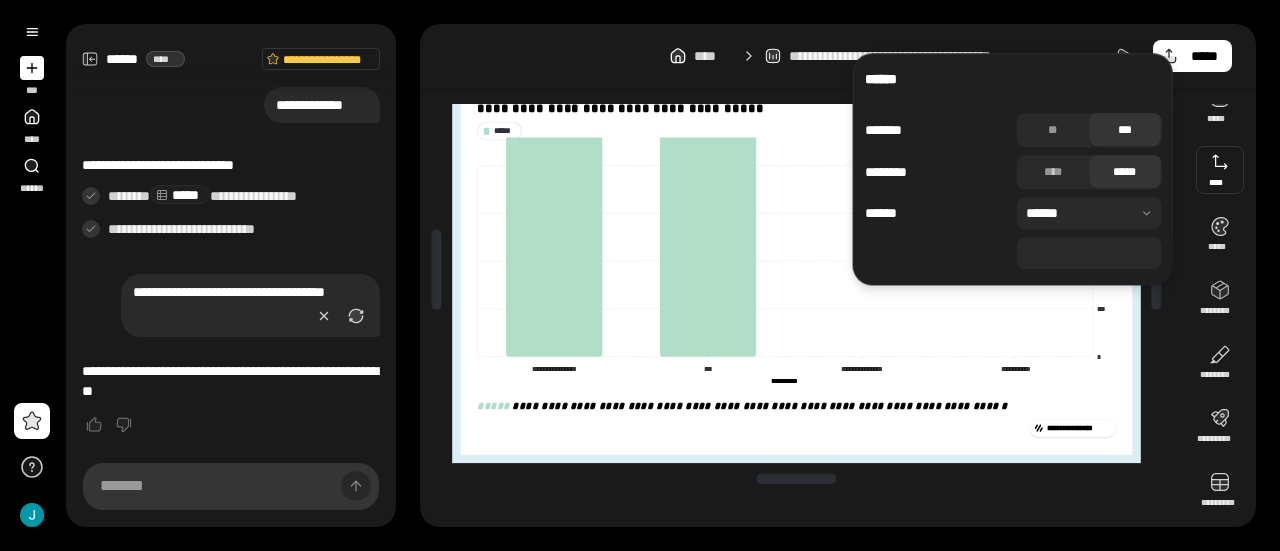 click on "******" at bounding box center (1089, 253) 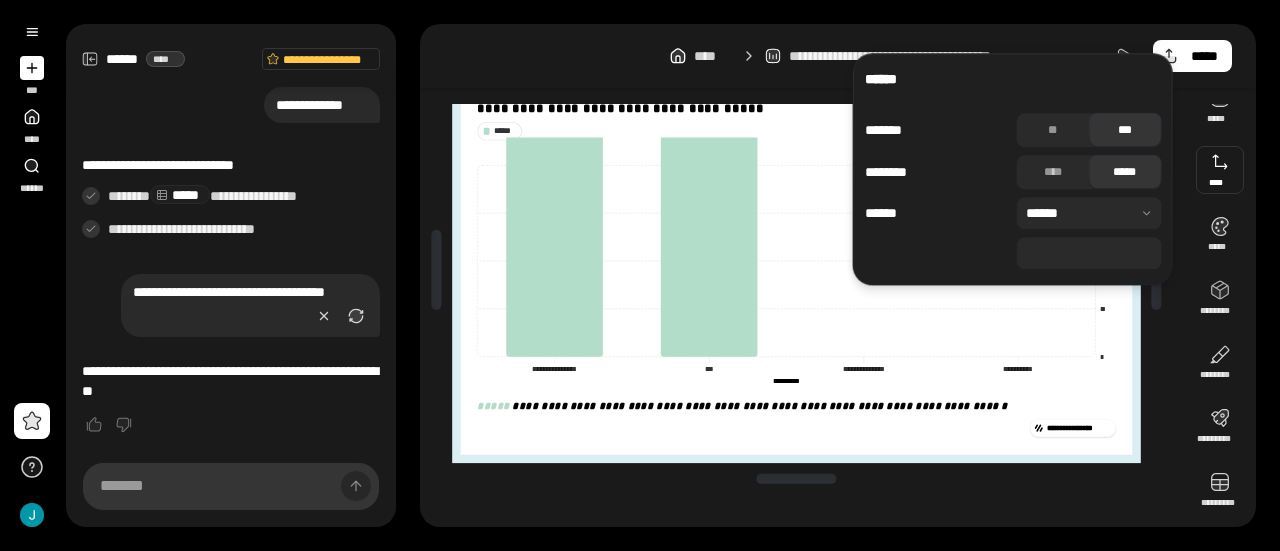 click at bounding box center [1089, 213] 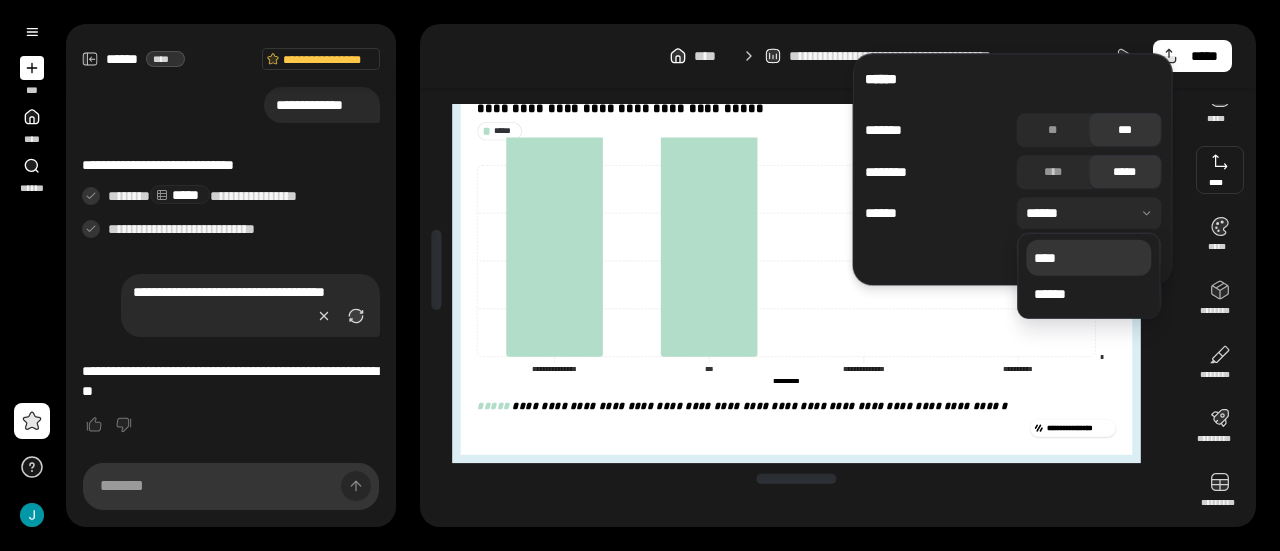 click on "****" at bounding box center [1088, 258] 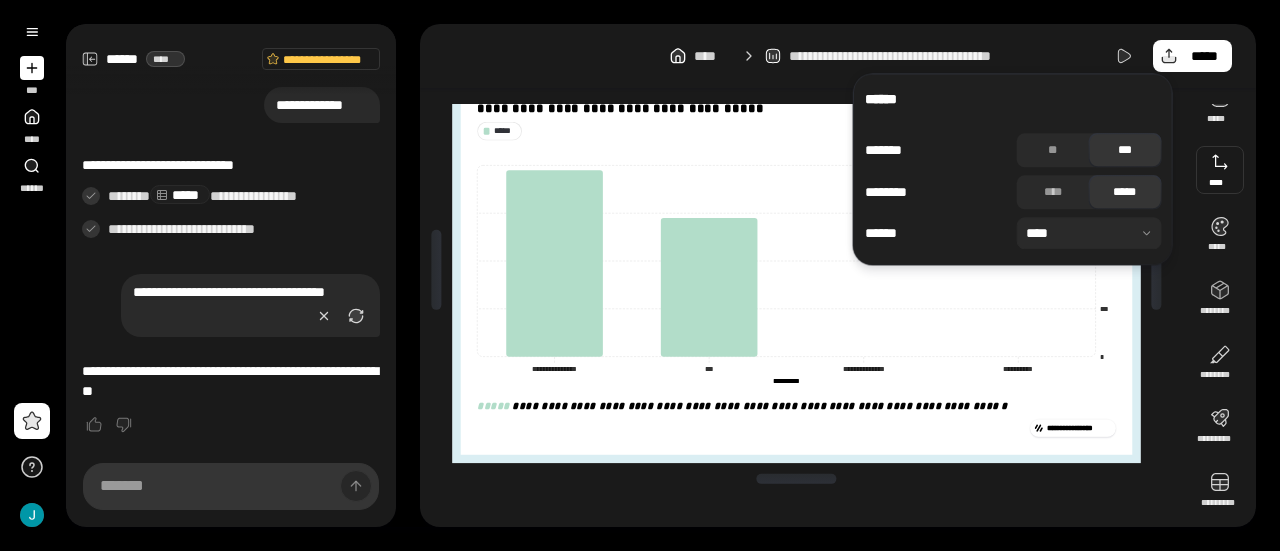 click at bounding box center (796, 479) 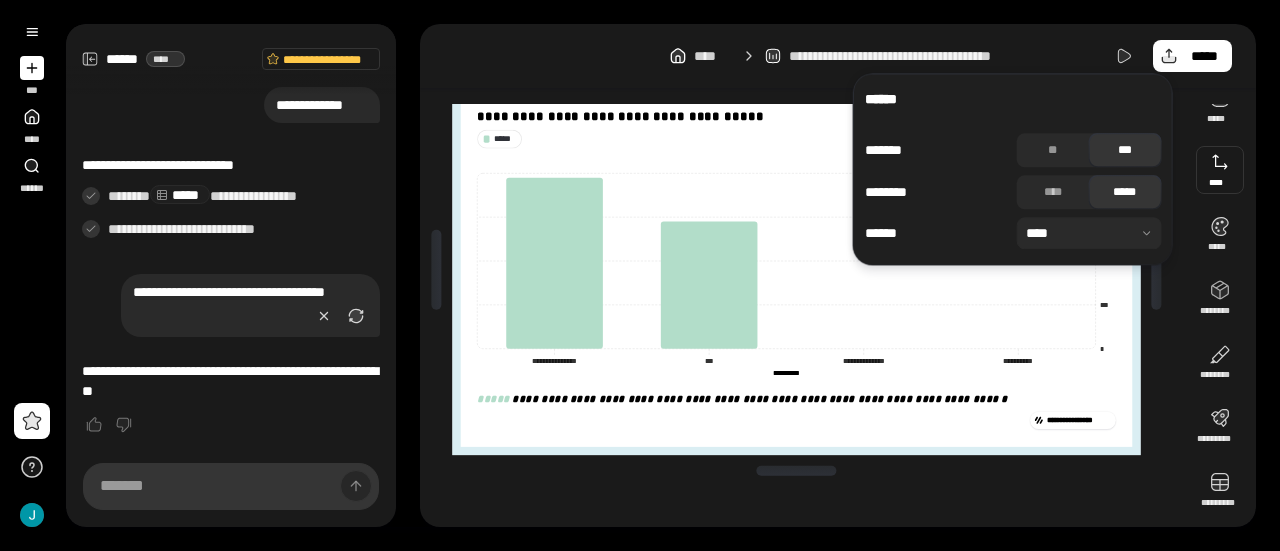 click at bounding box center [796, 471] 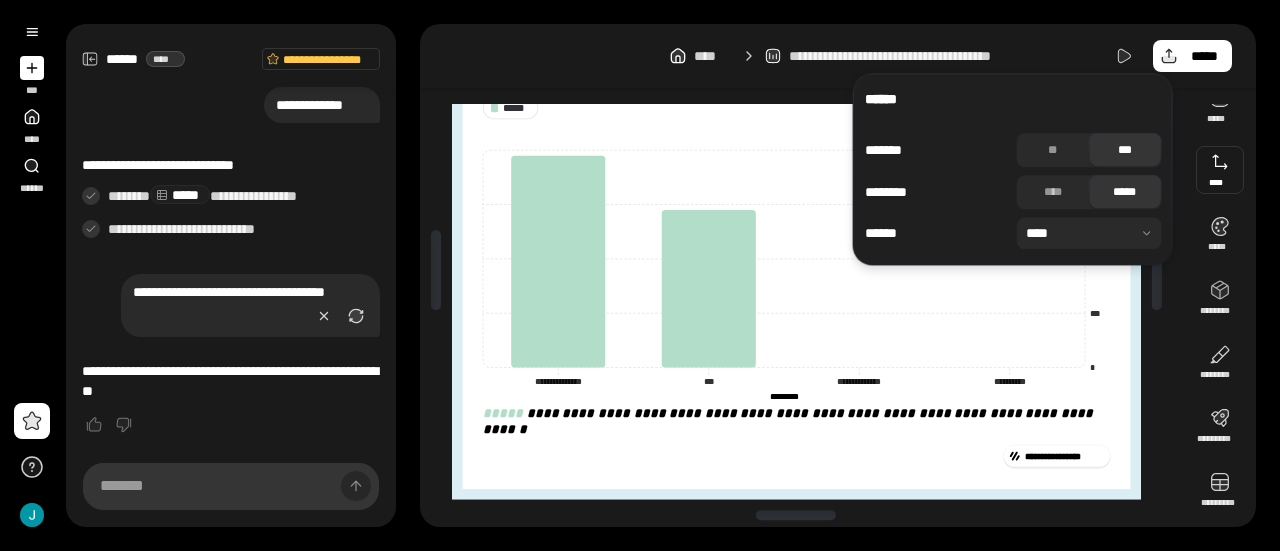 drag, startPoint x: 1092, startPoint y: 318, endPoint x: 572, endPoint y: 485, distance: 546.1584 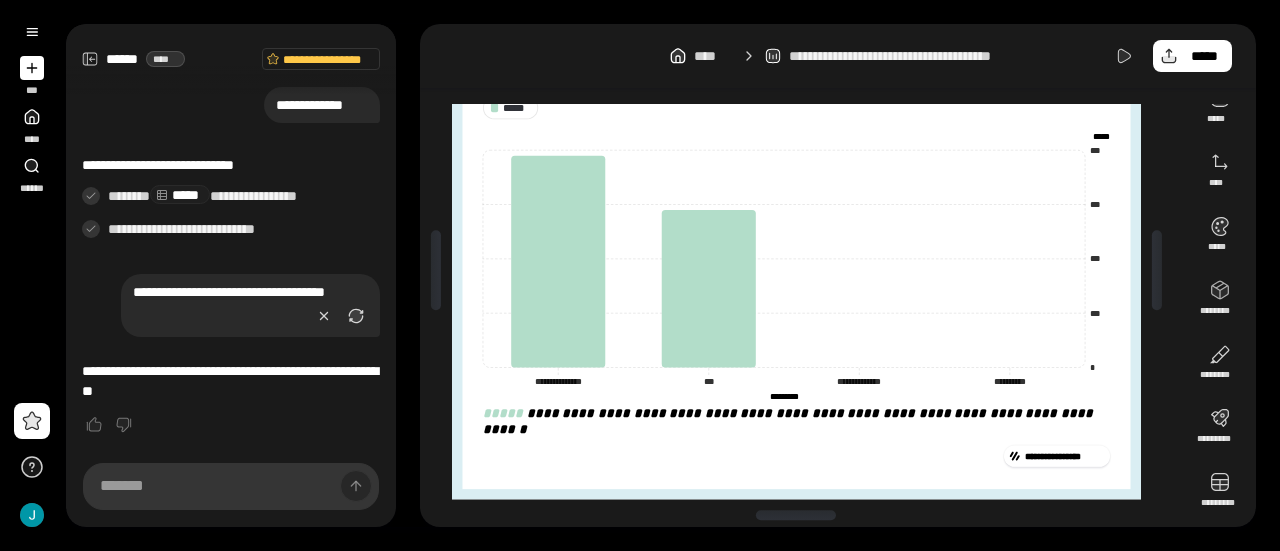 click on "[FIRST] [LAST]" at bounding box center [795, 421] 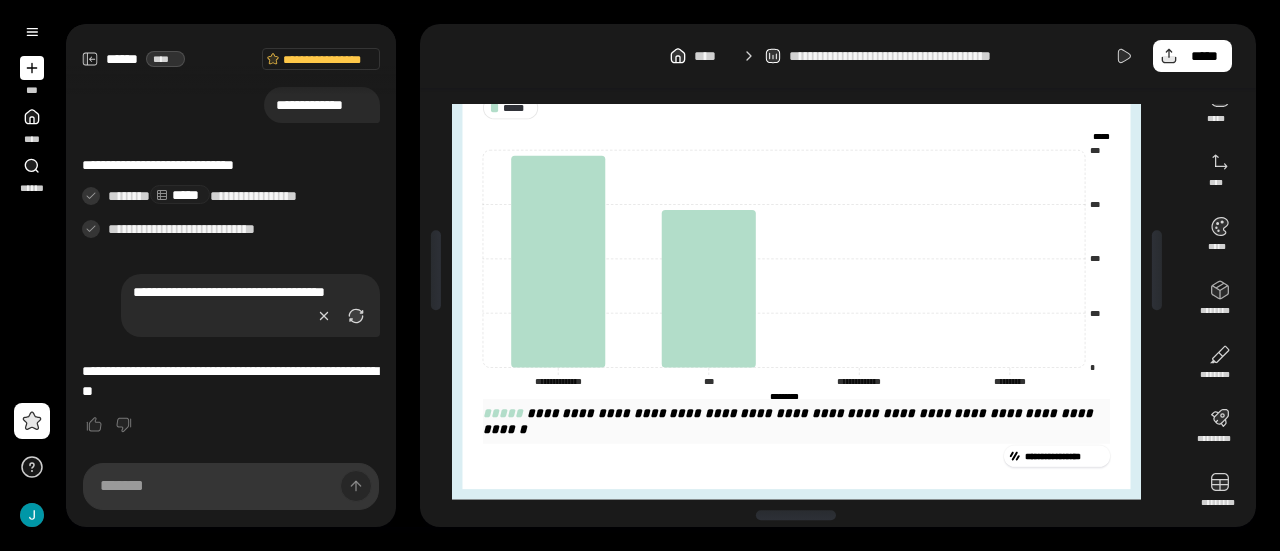 click on "[FIRST] [LAST]" at bounding box center [789, 420] 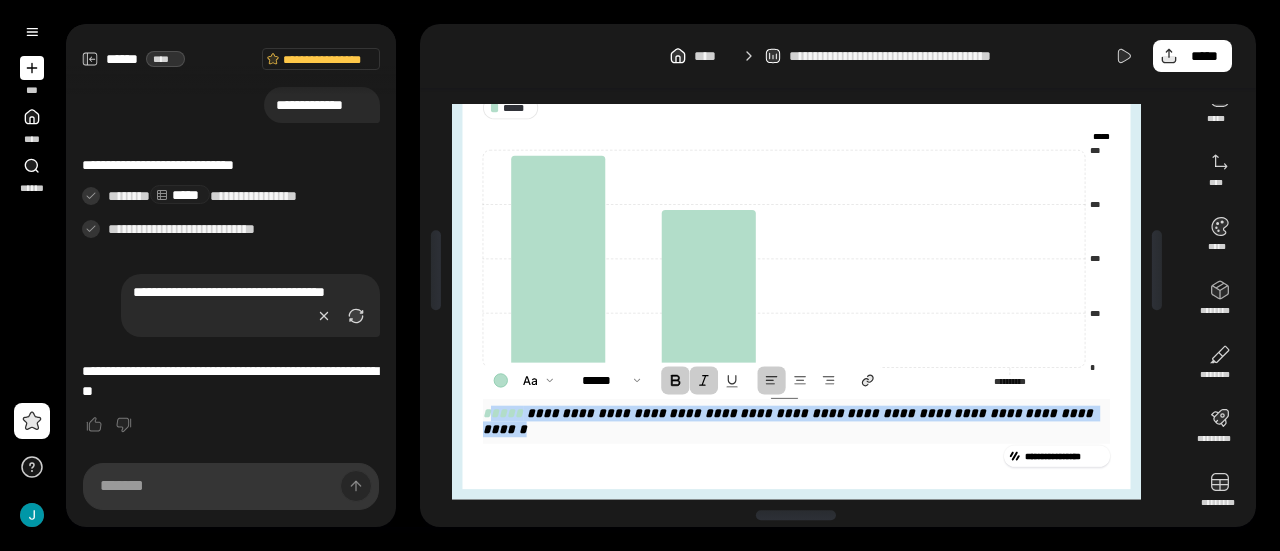 drag, startPoint x: 1072, startPoint y: 427, endPoint x: 488, endPoint y: 431, distance: 584.0137 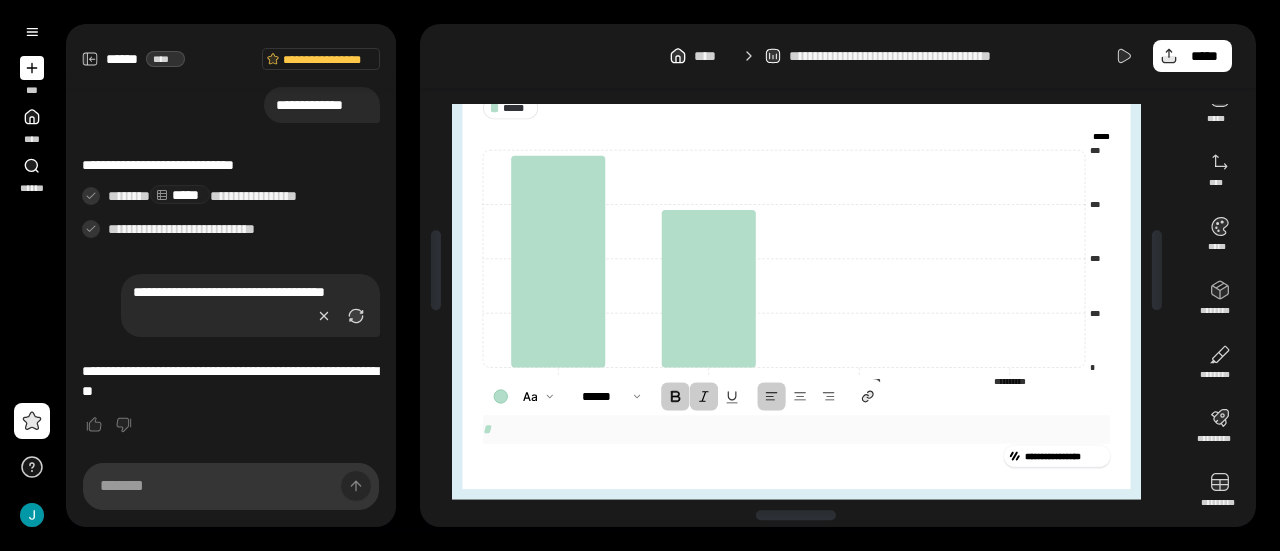 click on "*" at bounding box center [795, 429] 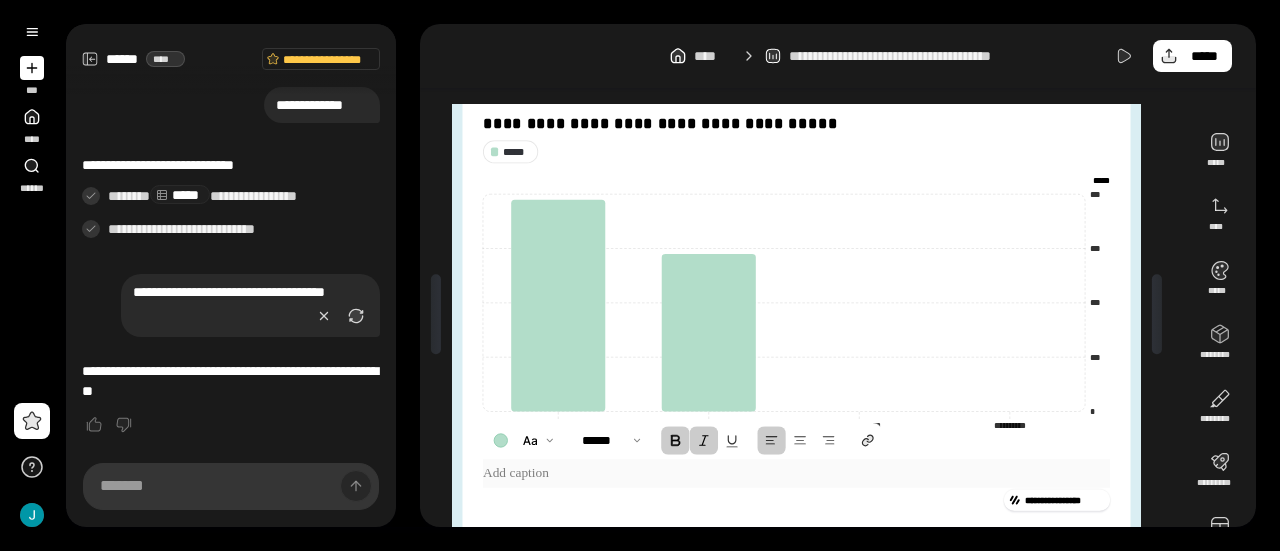scroll, scrollTop: 43, scrollLeft: 0, axis: vertical 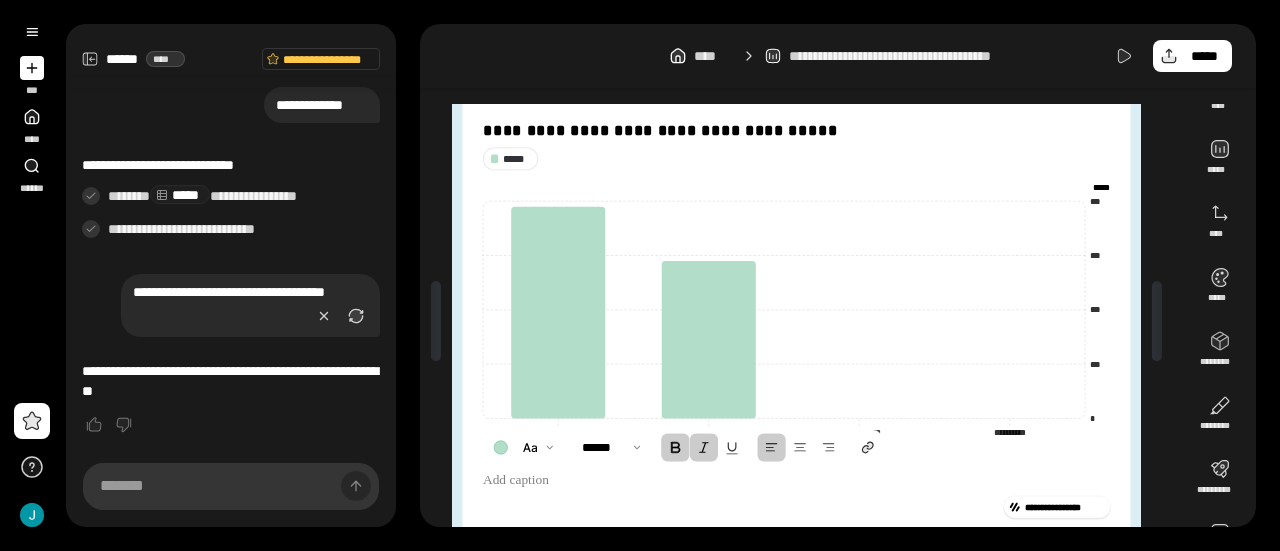 click on "******" at bounding box center [795, 480] 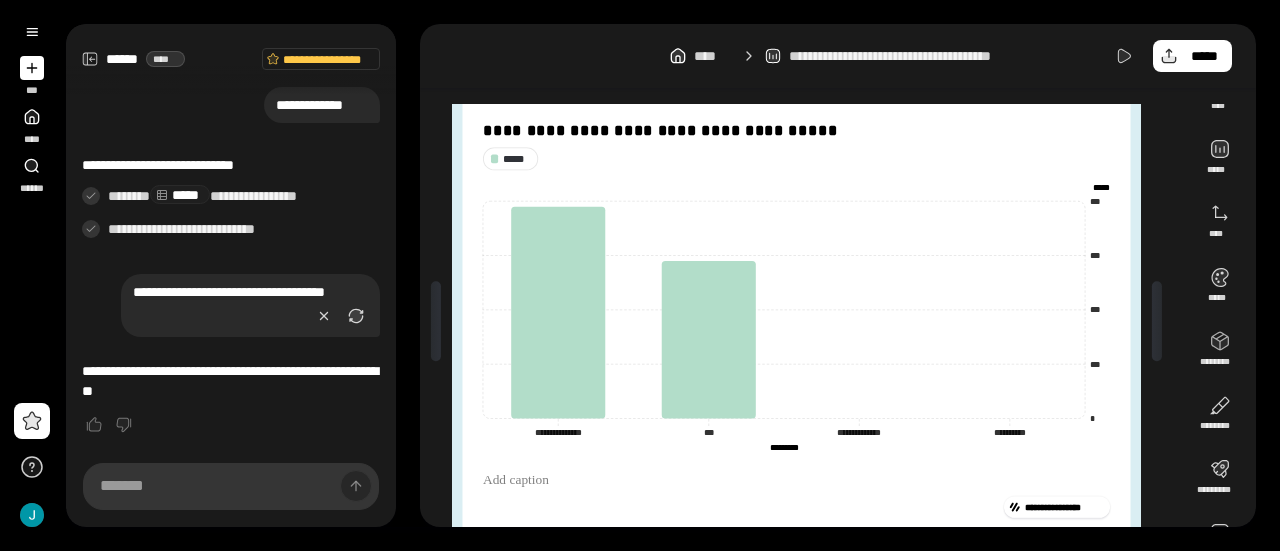 click on "[FIRST] [LAST]" at bounding box center (838, 56) 